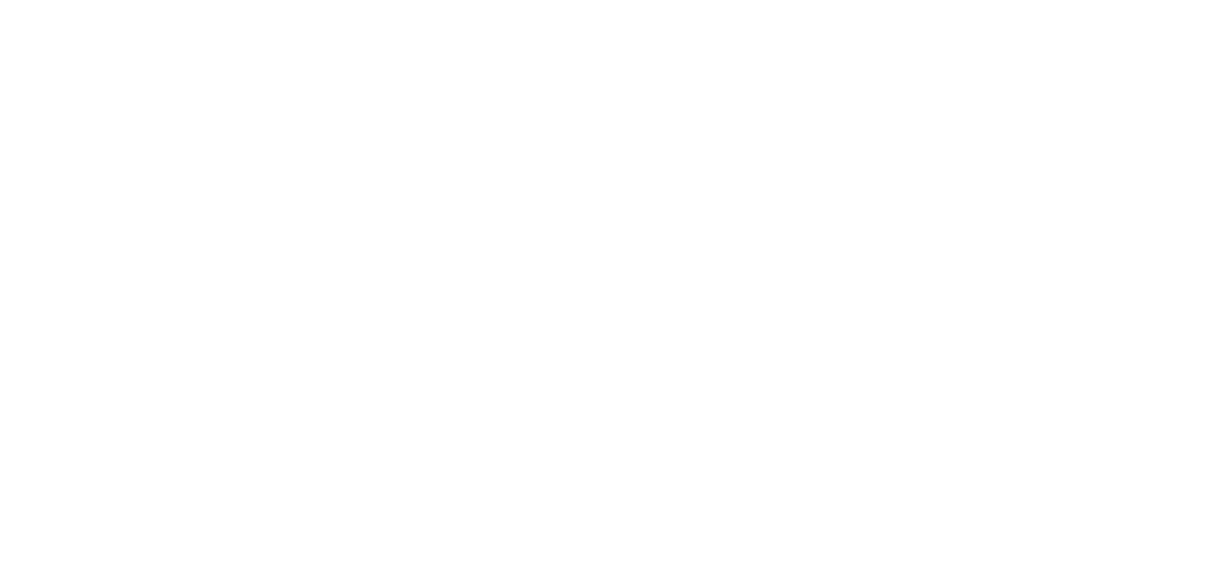scroll, scrollTop: 0, scrollLeft: 0, axis: both 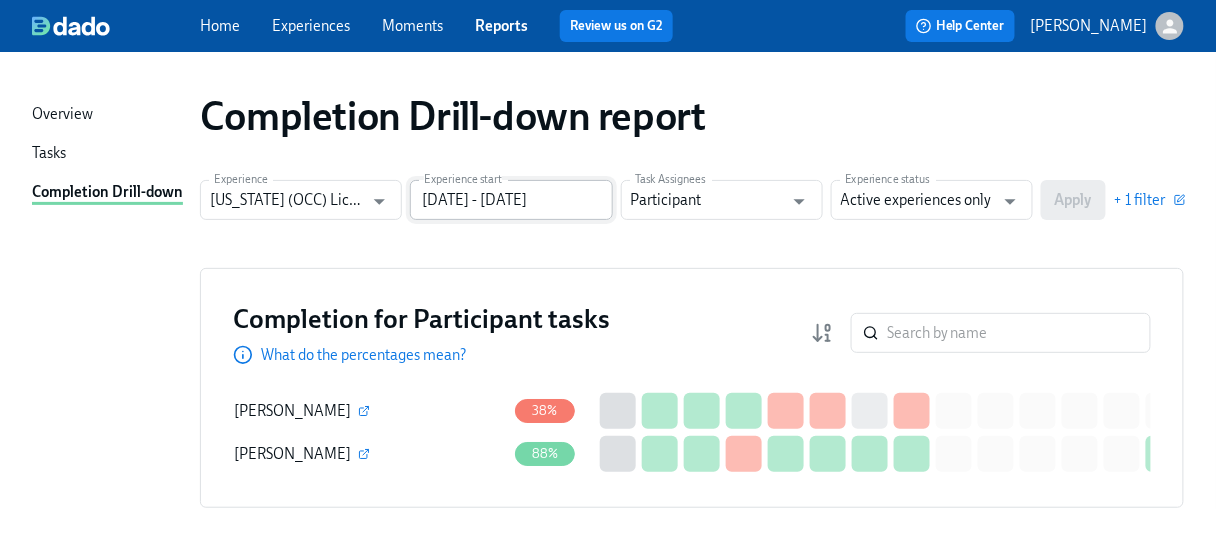 click on "[DATE] - [DATE]" at bounding box center (511, 200) 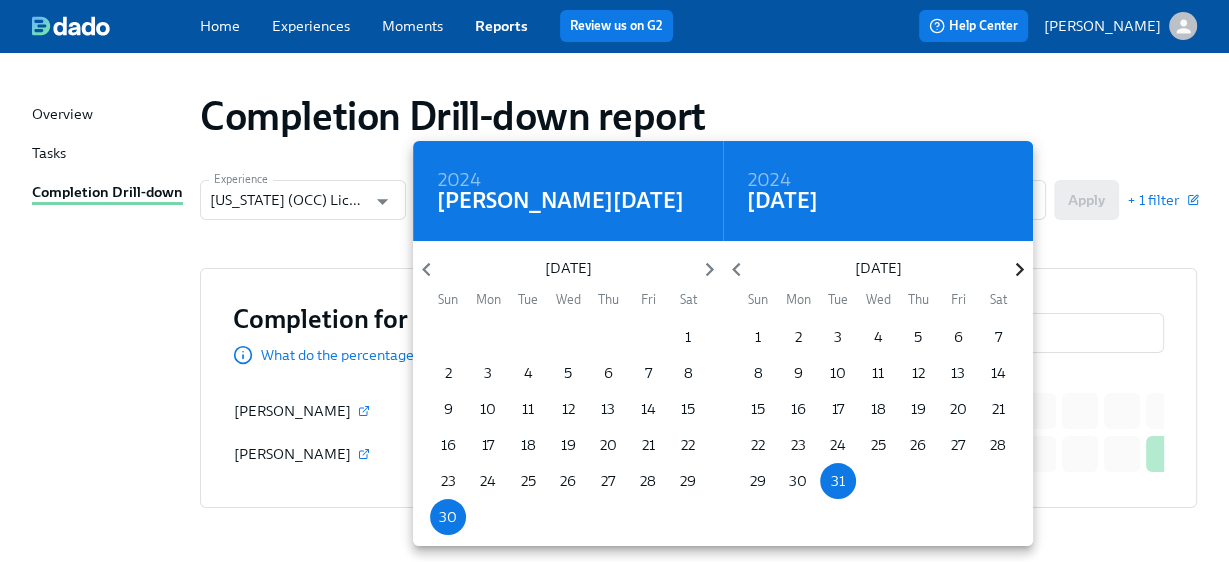 click 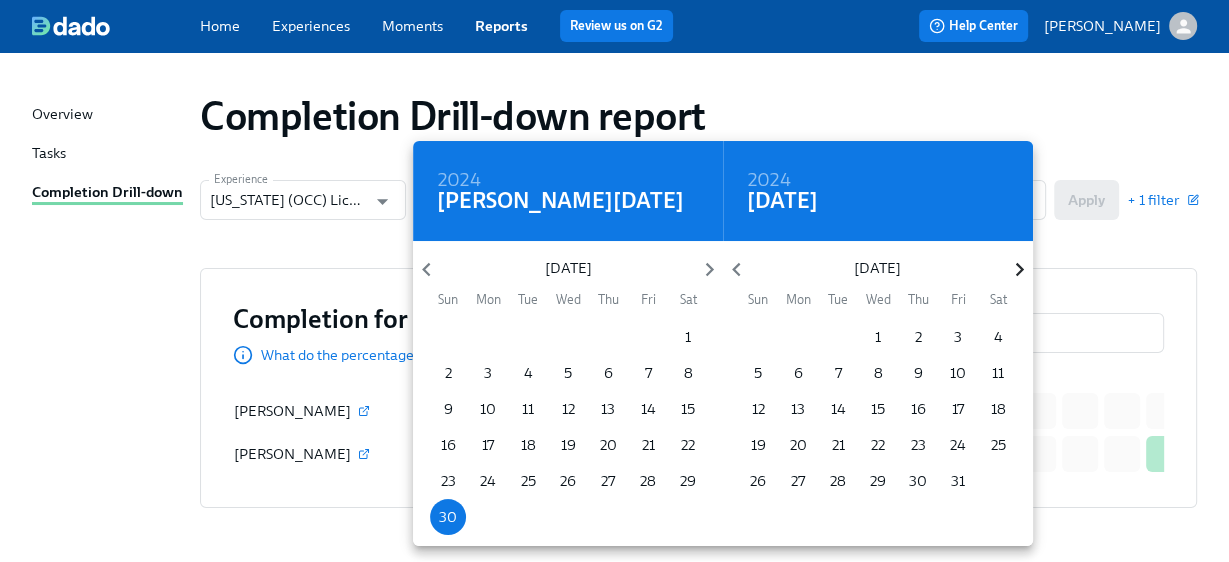 click 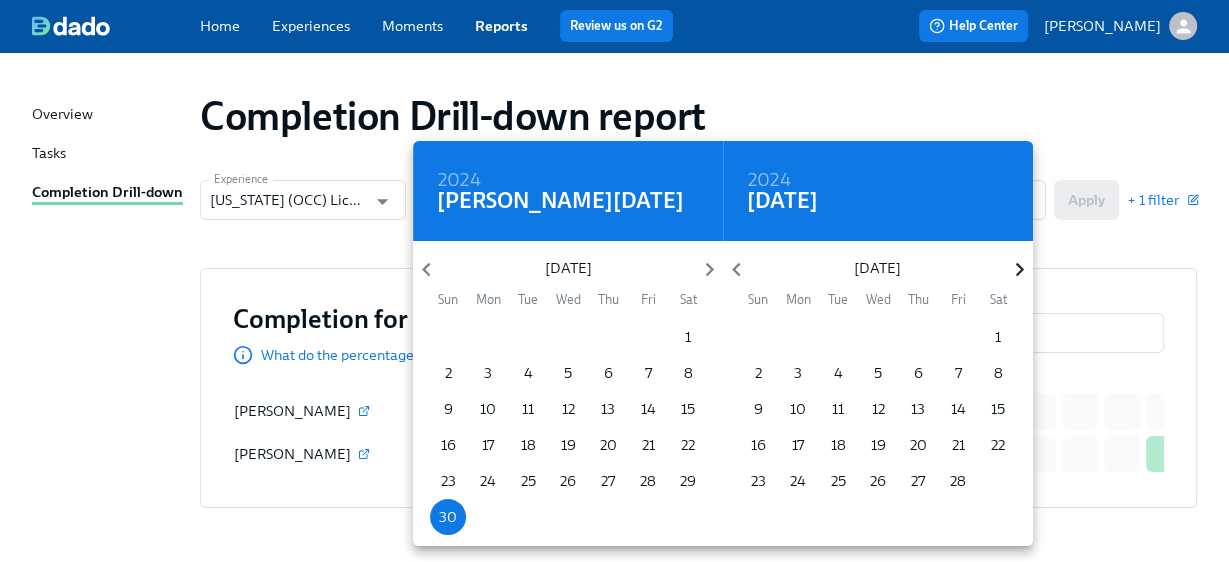click 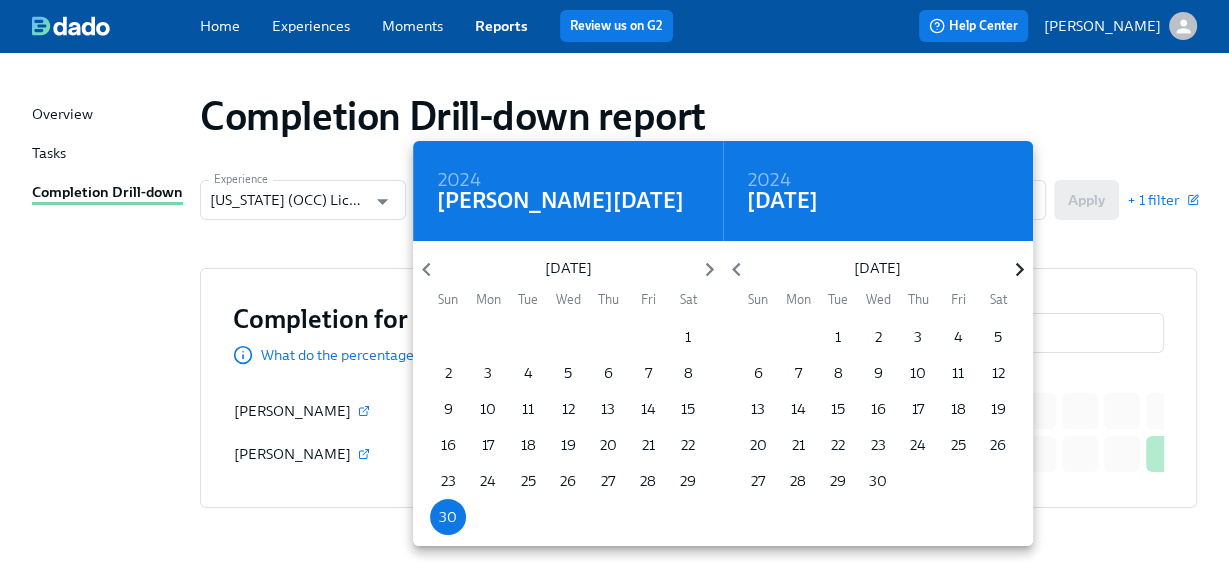click 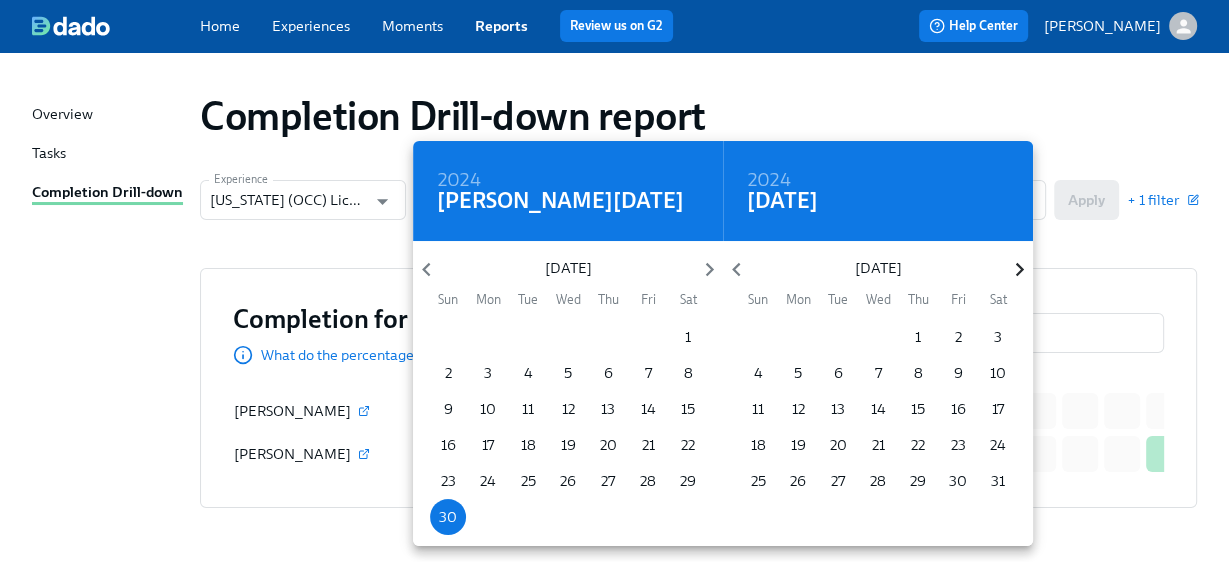click 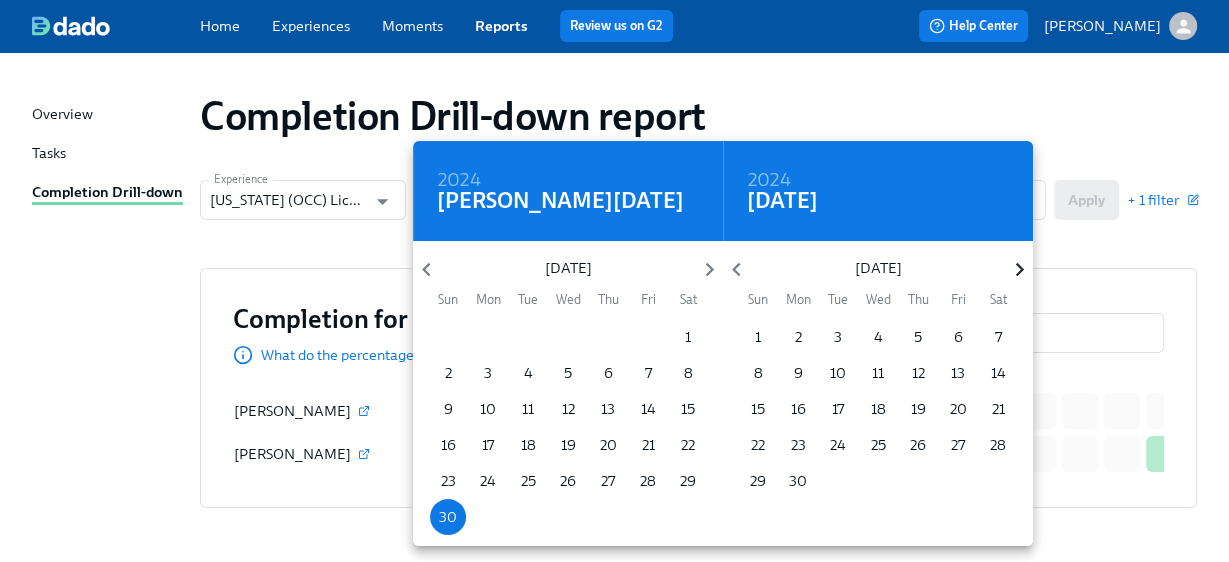 click 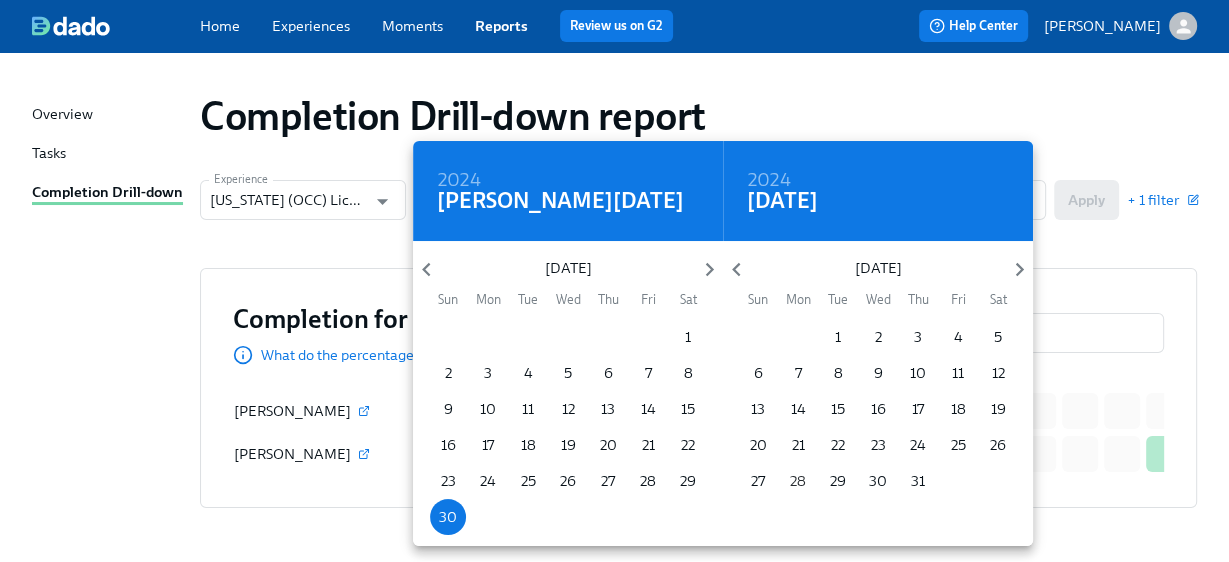 click on "28" at bounding box center (798, 481) 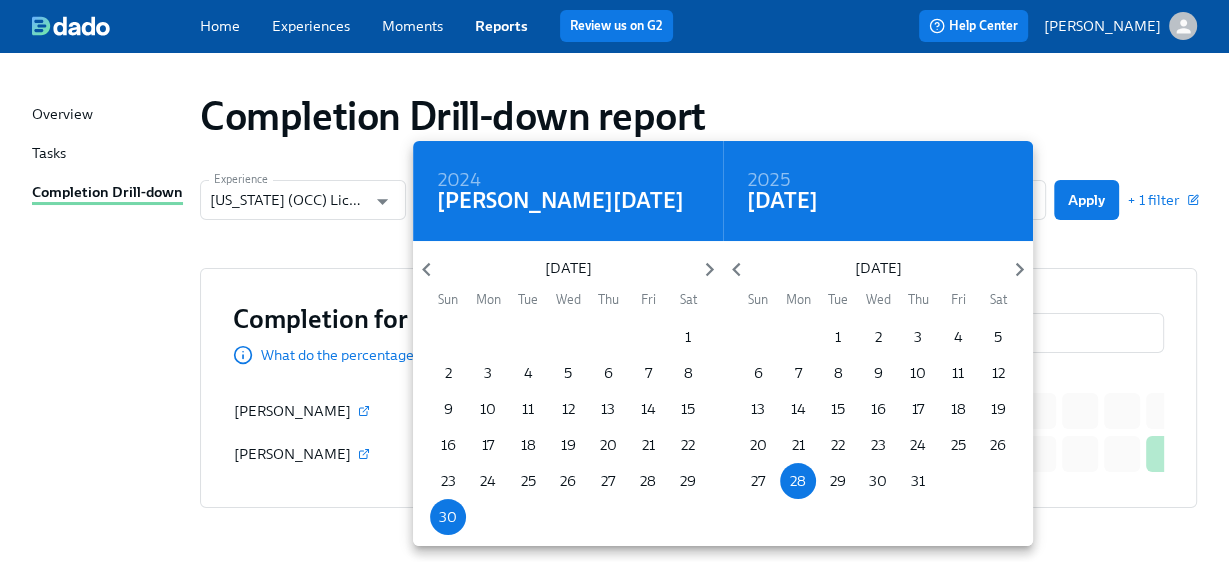 click at bounding box center (614, 281) 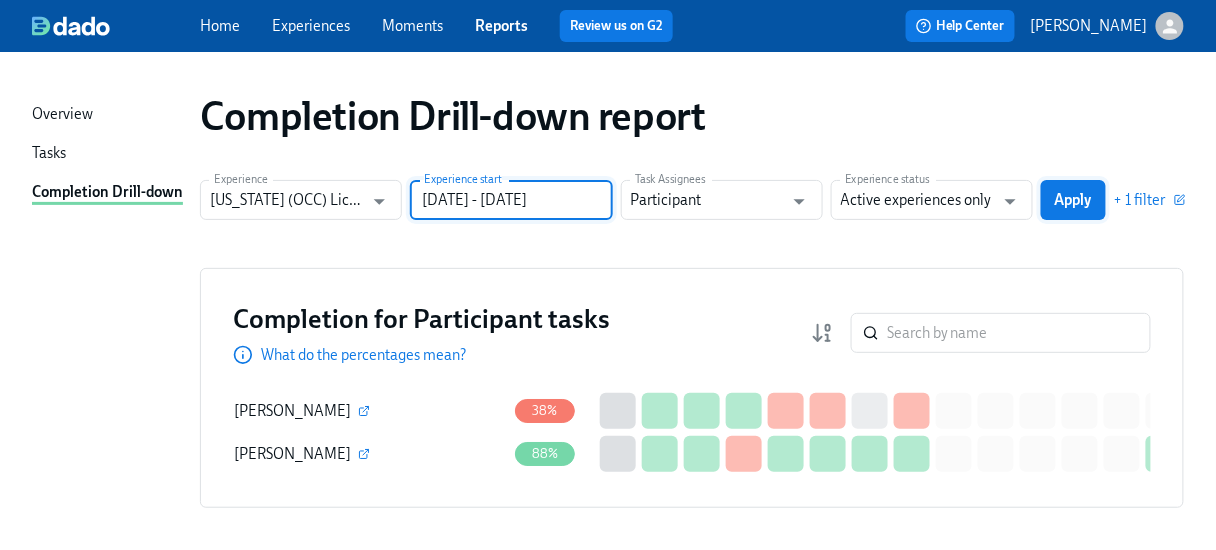 click on "Apply" at bounding box center (1073, 200) 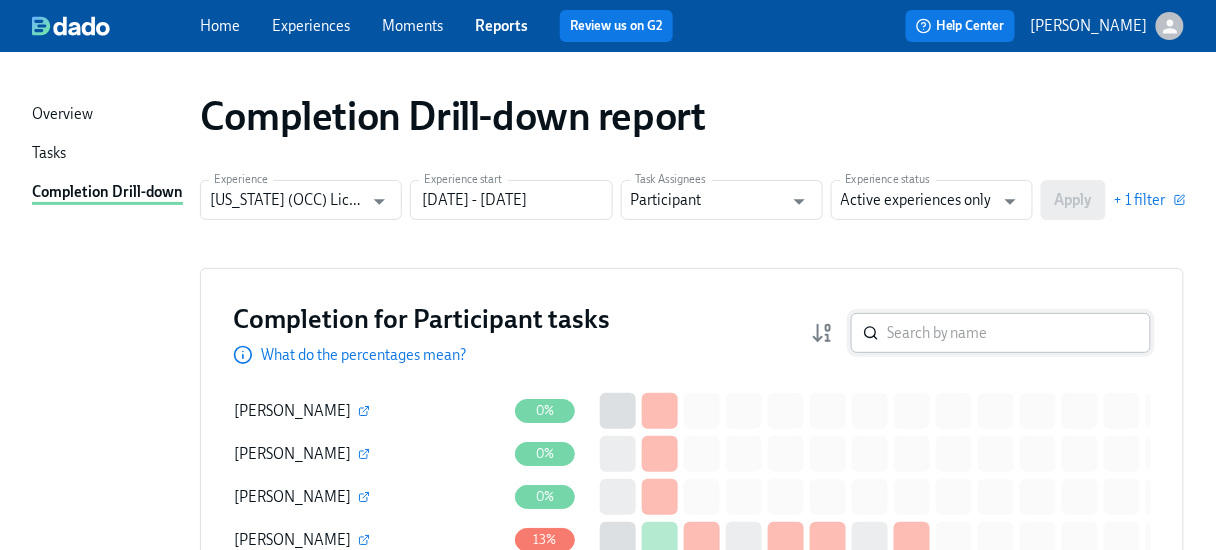 click at bounding box center [1019, 333] 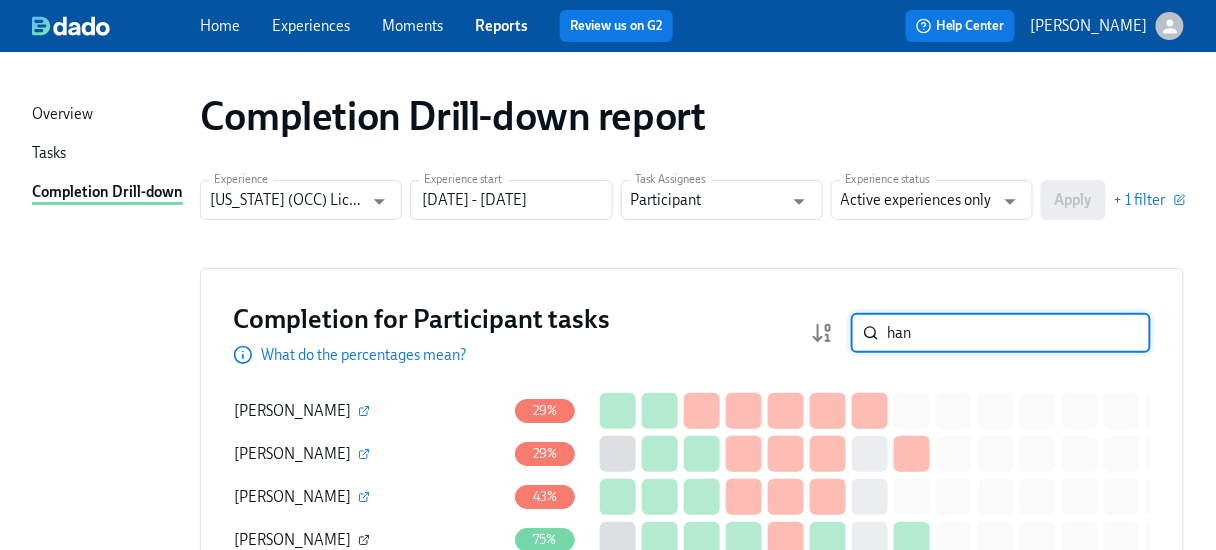 type on "han" 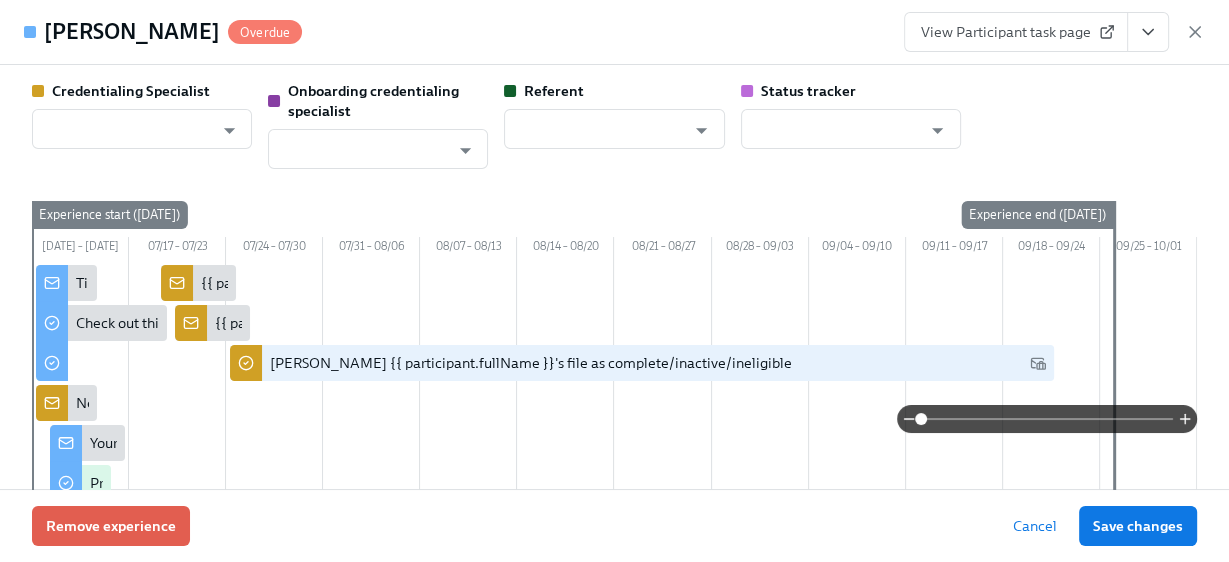 type on "[PERSON_NAME]" 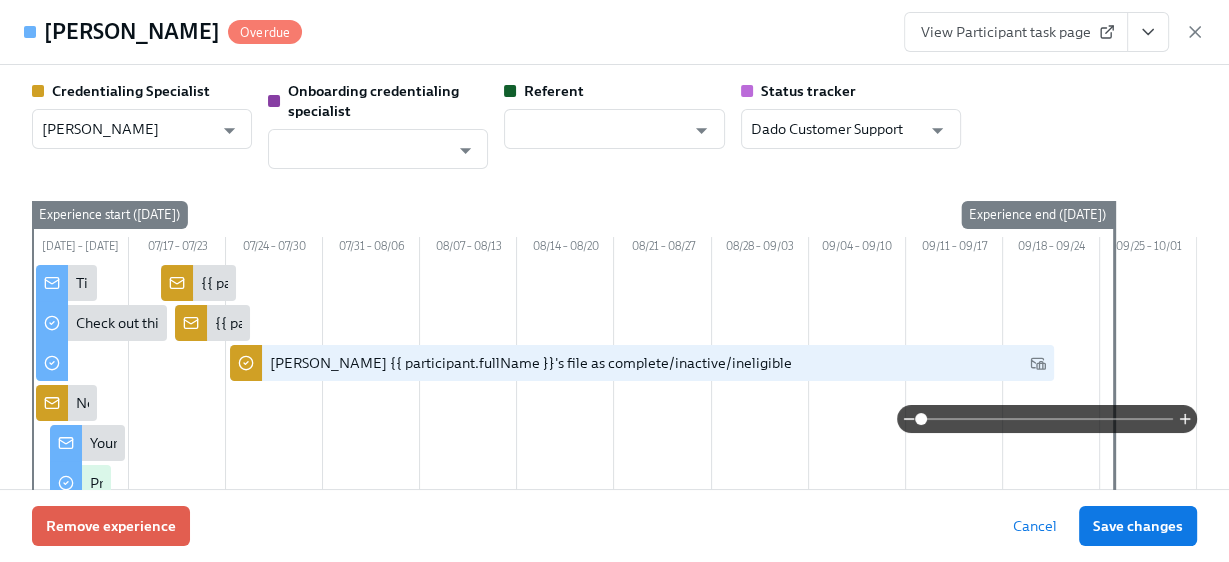 click on "View Participant task page" at bounding box center (1016, 32) 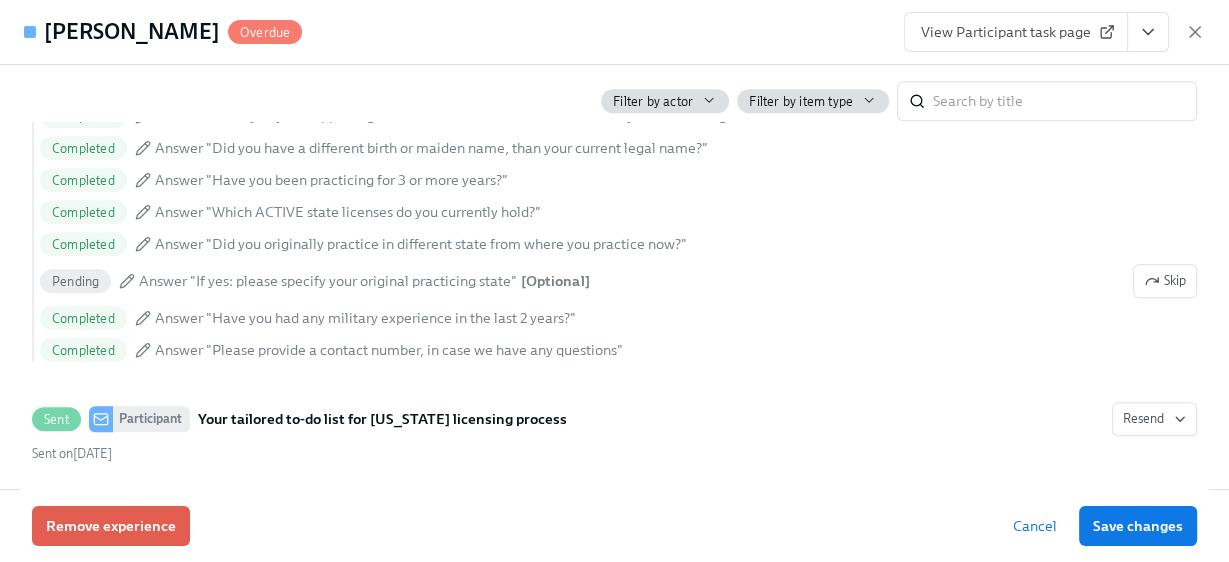 scroll, scrollTop: 1440, scrollLeft: 0, axis: vertical 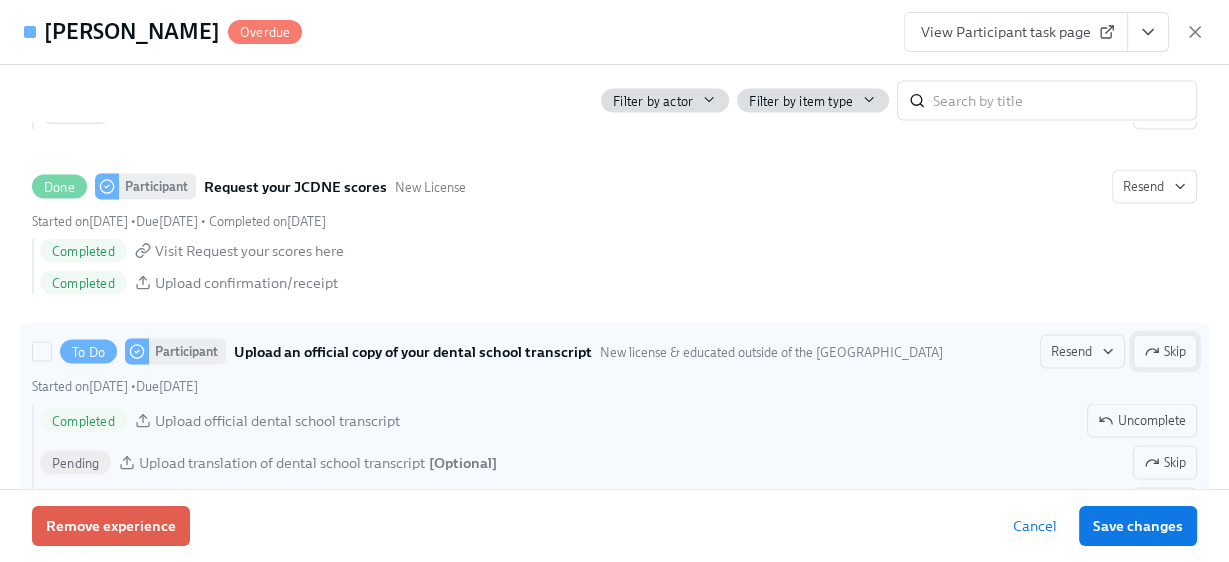 click on "Skip" at bounding box center (1165, 352) 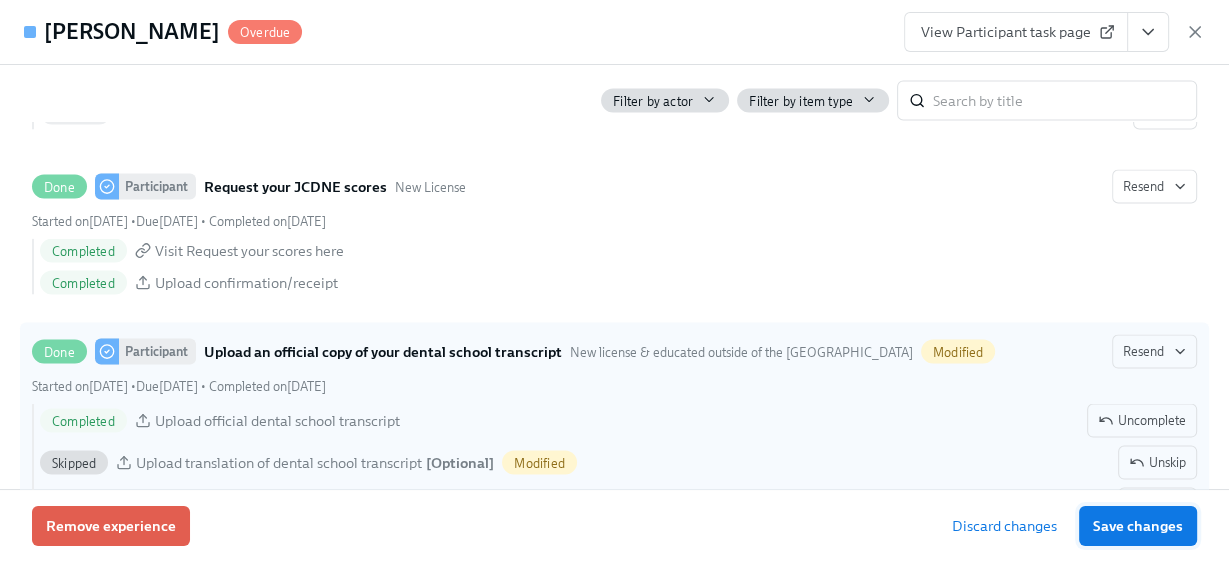 click on "Save changes" at bounding box center (1138, 526) 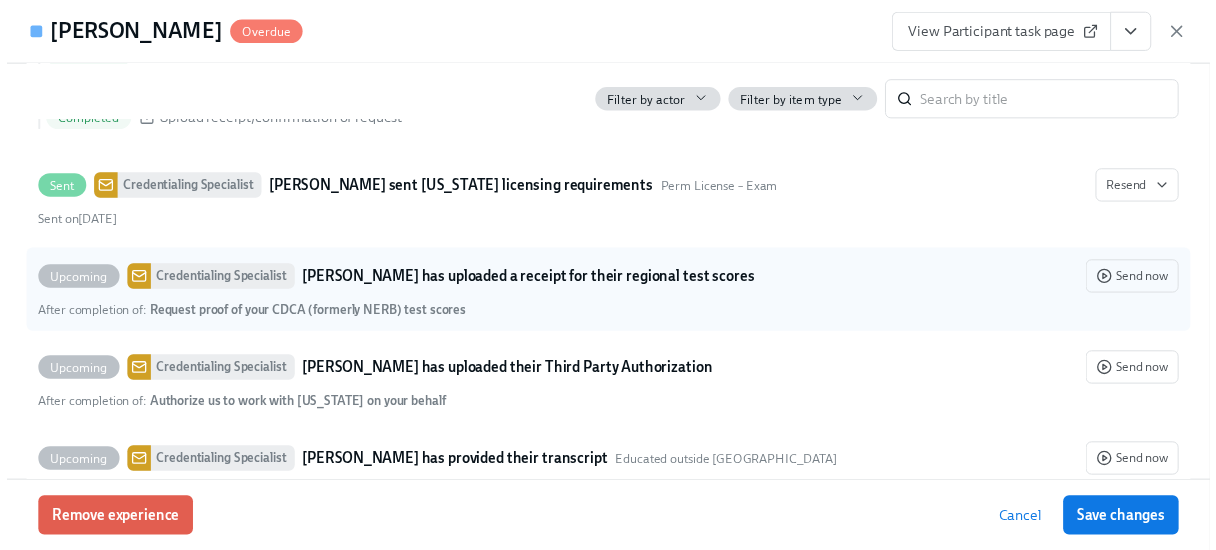 scroll, scrollTop: 4320, scrollLeft: 0, axis: vertical 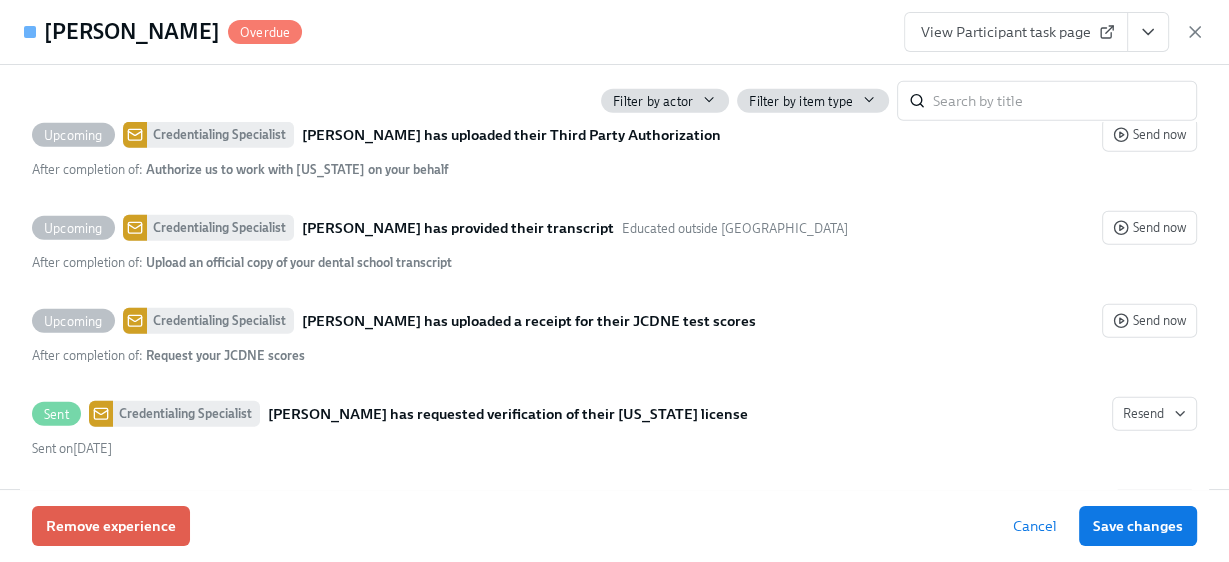 click on "View Participant task page" at bounding box center (1016, 32) 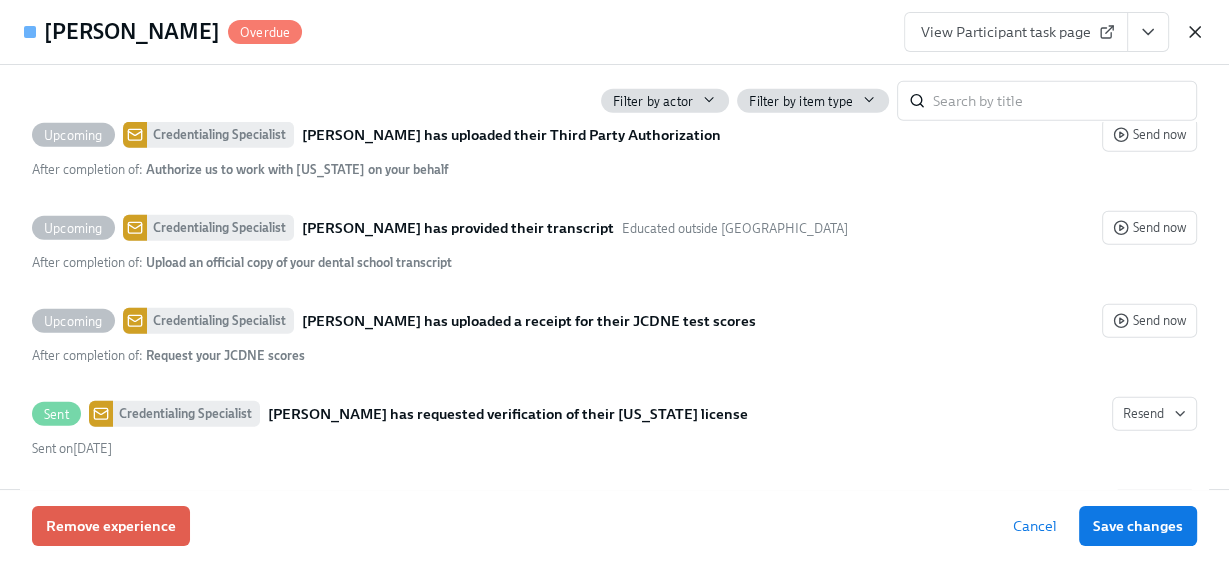 click 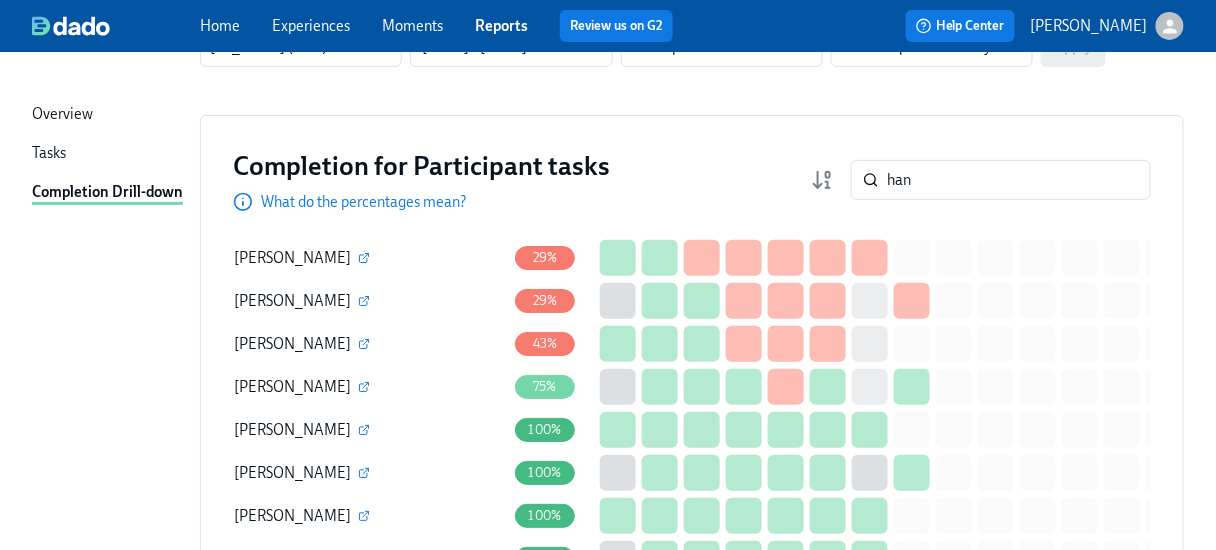 scroll, scrollTop: 160, scrollLeft: 0, axis: vertical 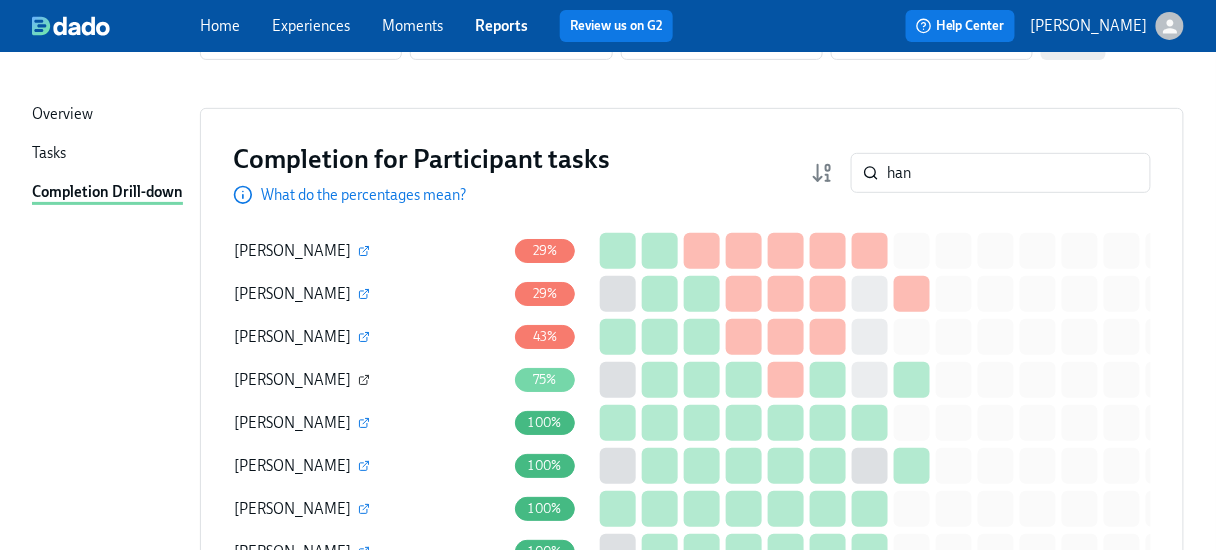 click 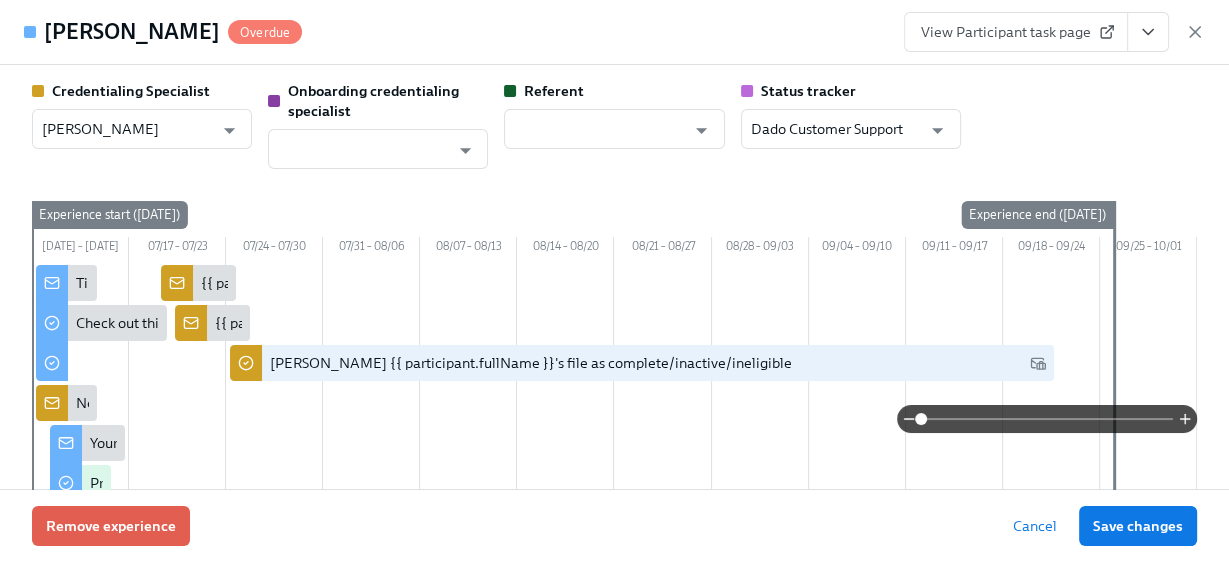 click 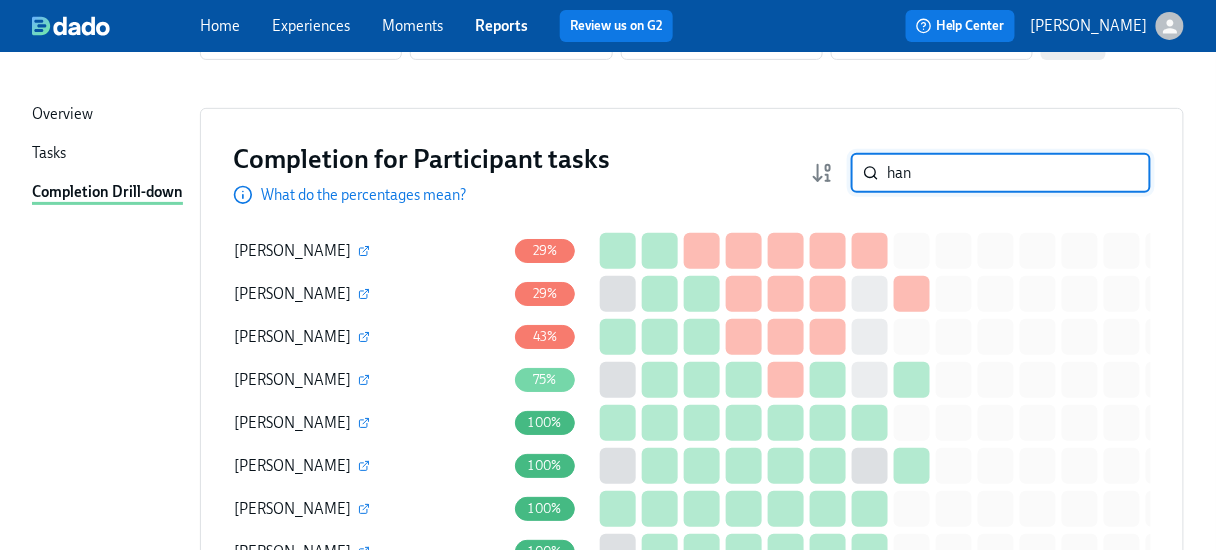 drag, startPoint x: 961, startPoint y: 174, endPoint x: 795, endPoint y: 175, distance: 166.003 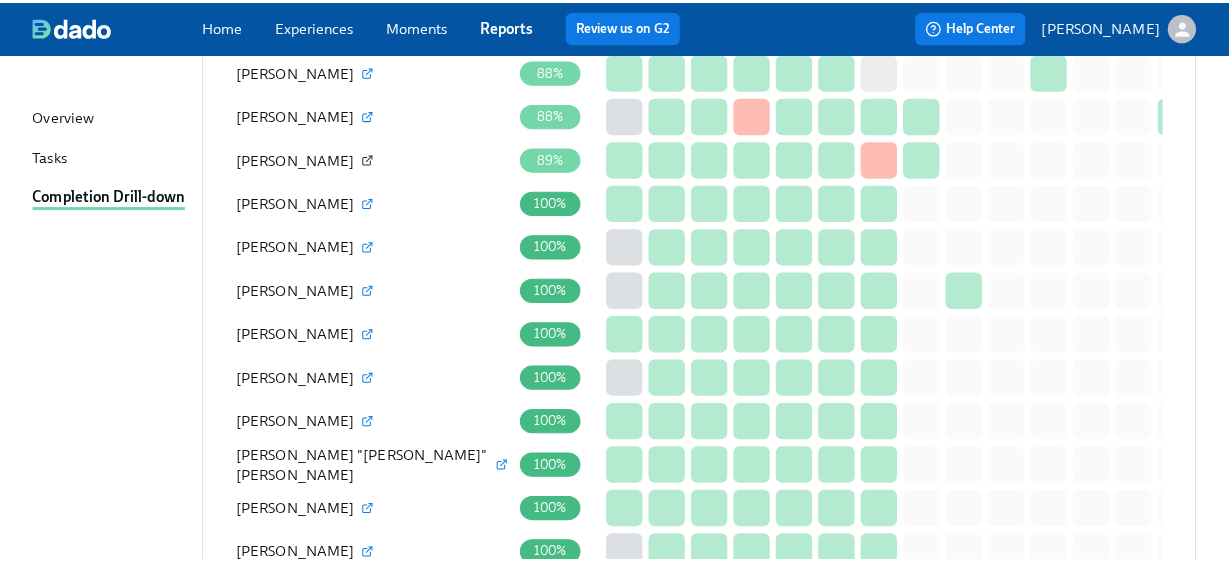 scroll, scrollTop: 1680, scrollLeft: 0, axis: vertical 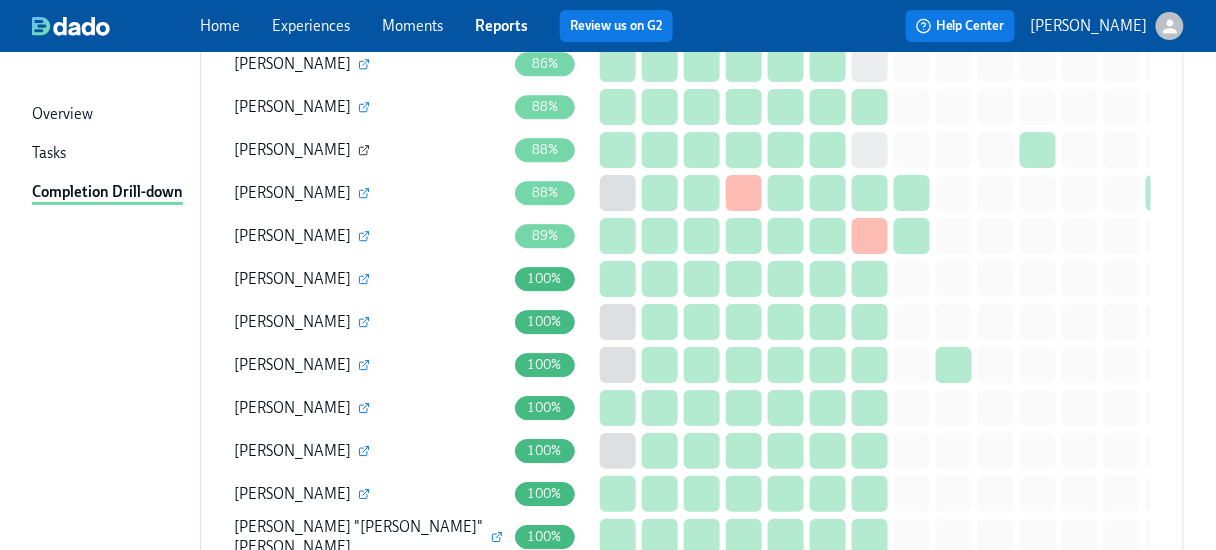 click 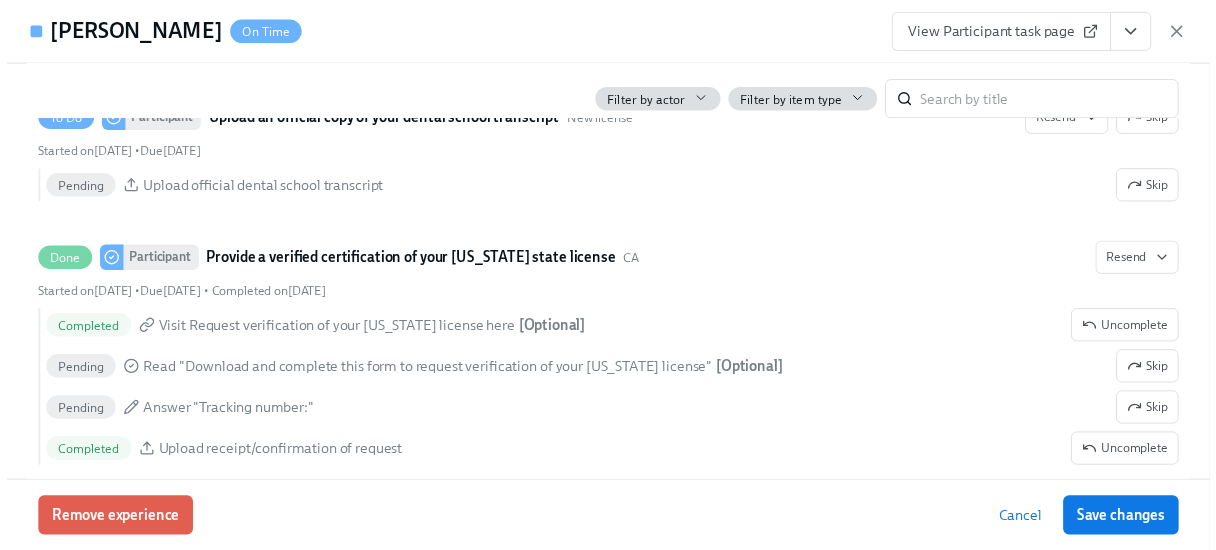 scroll, scrollTop: 3520, scrollLeft: 0, axis: vertical 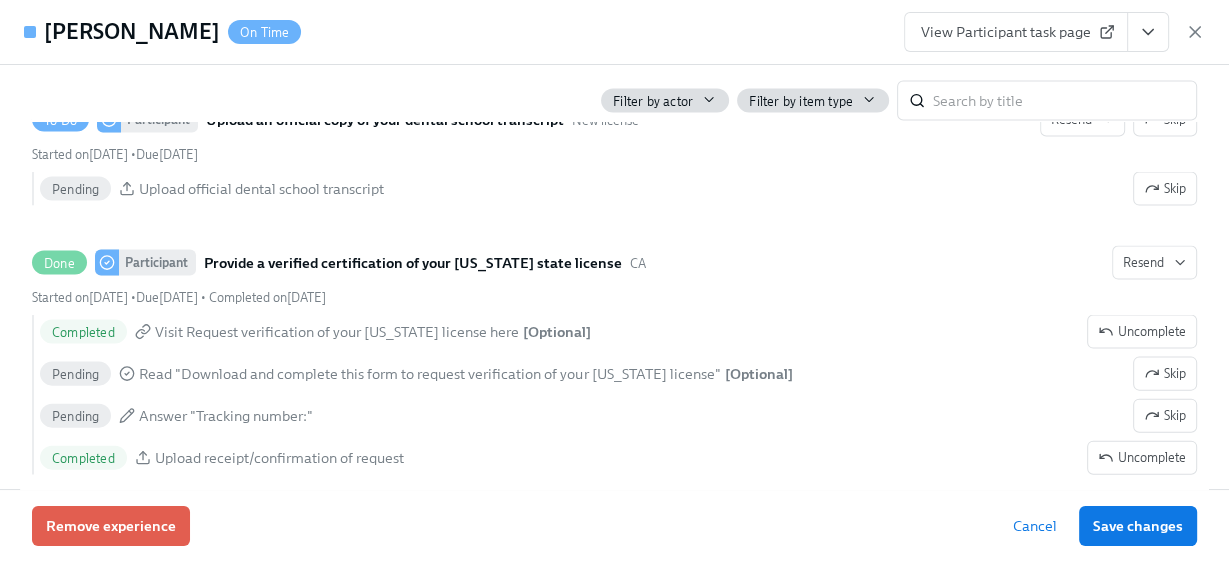 drag, startPoint x: 1191, startPoint y: 33, endPoint x: 1173, endPoint y: 36, distance: 18.248287 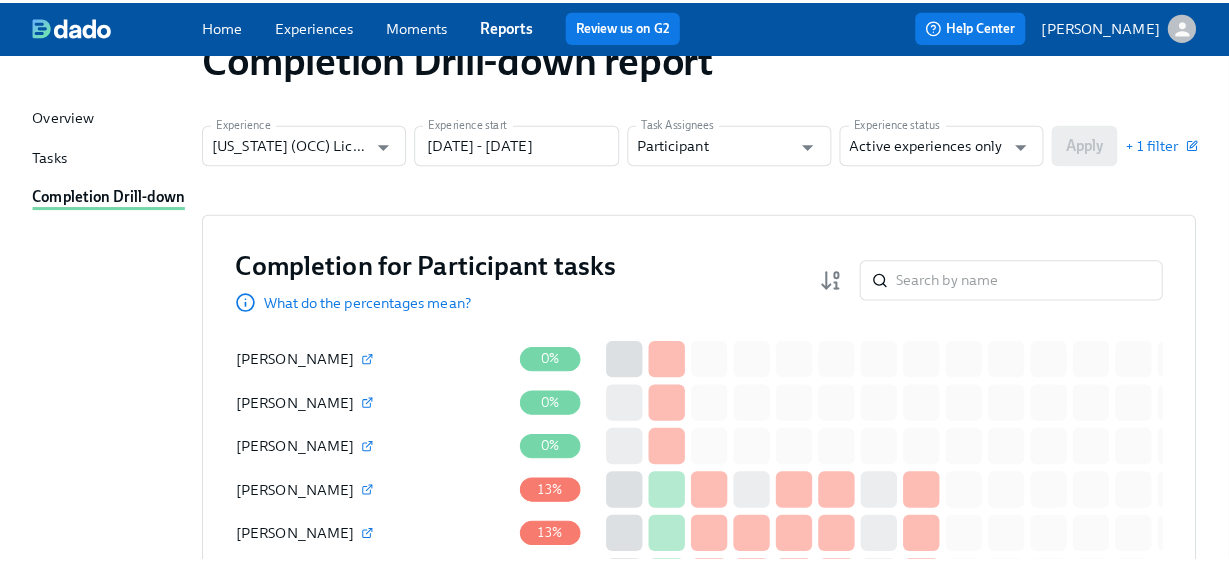 scroll, scrollTop: 0, scrollLeft: 0, axis: both 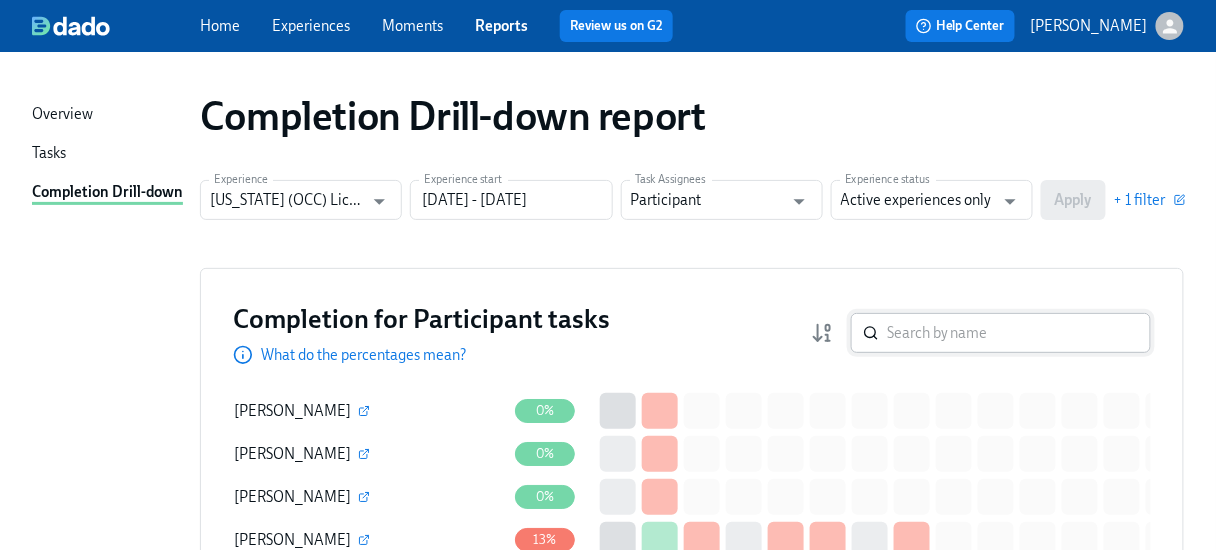 click at bounding box center (1019, 333) 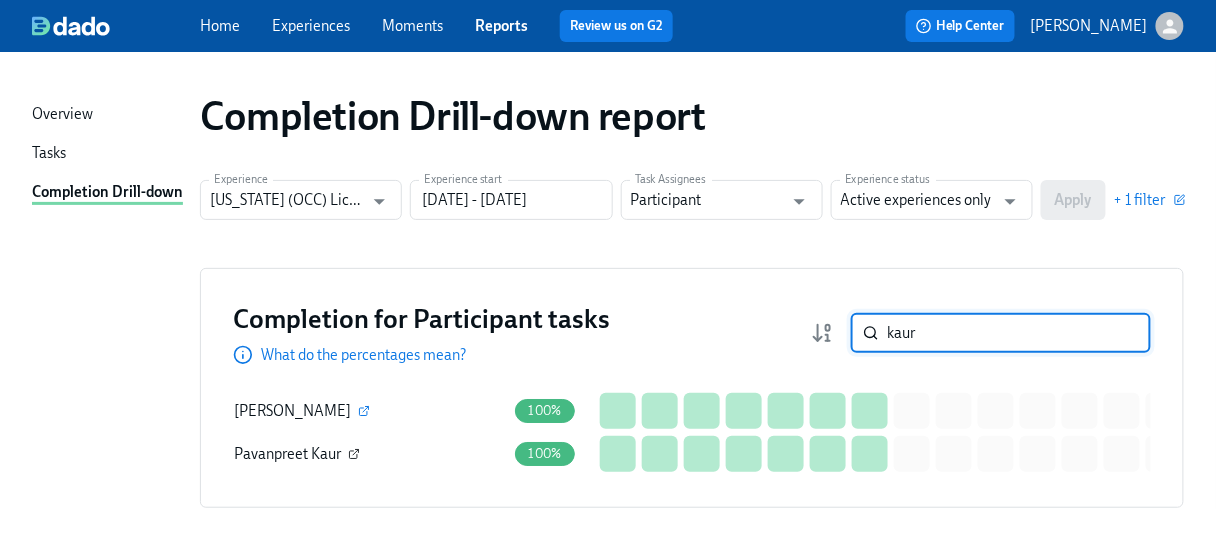type on "kaur" 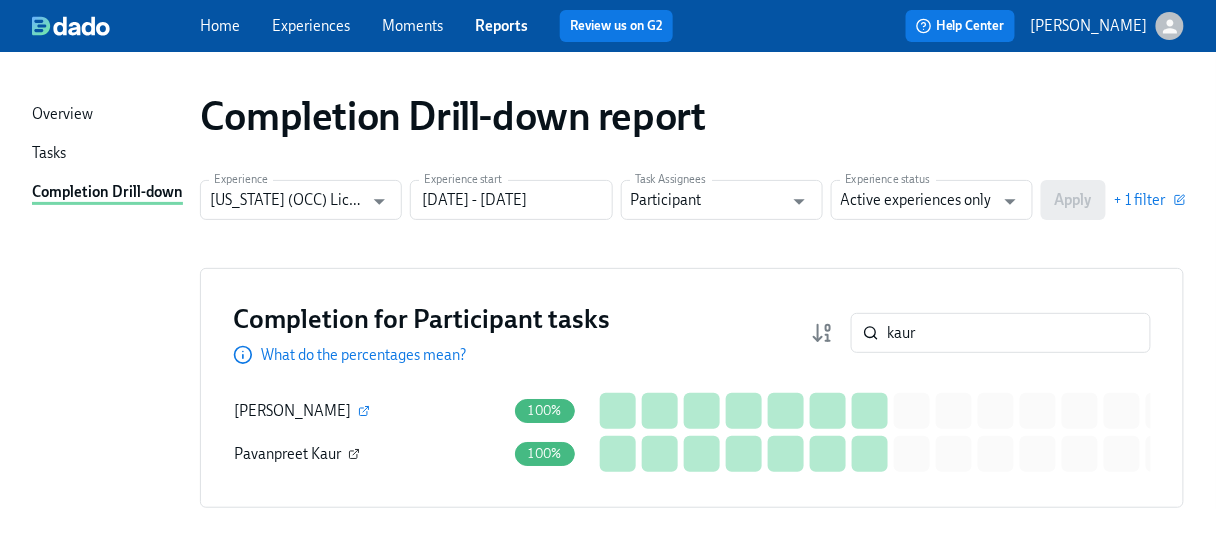 click at bounding box center [354, 454] 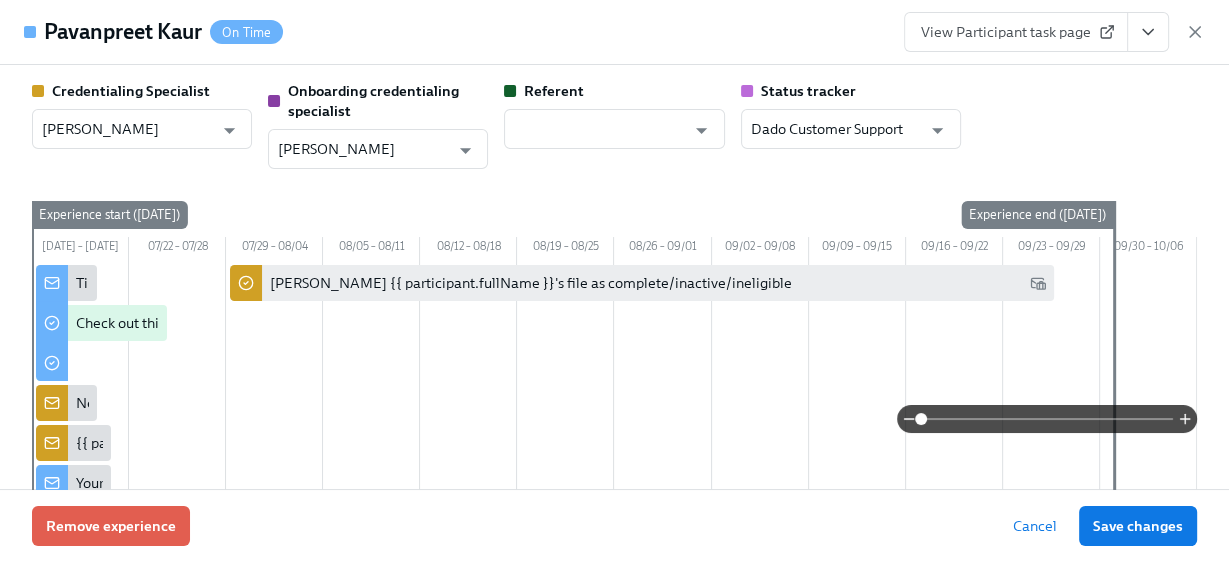 click on "View Participant task page" at bounding box center (1016, 32) 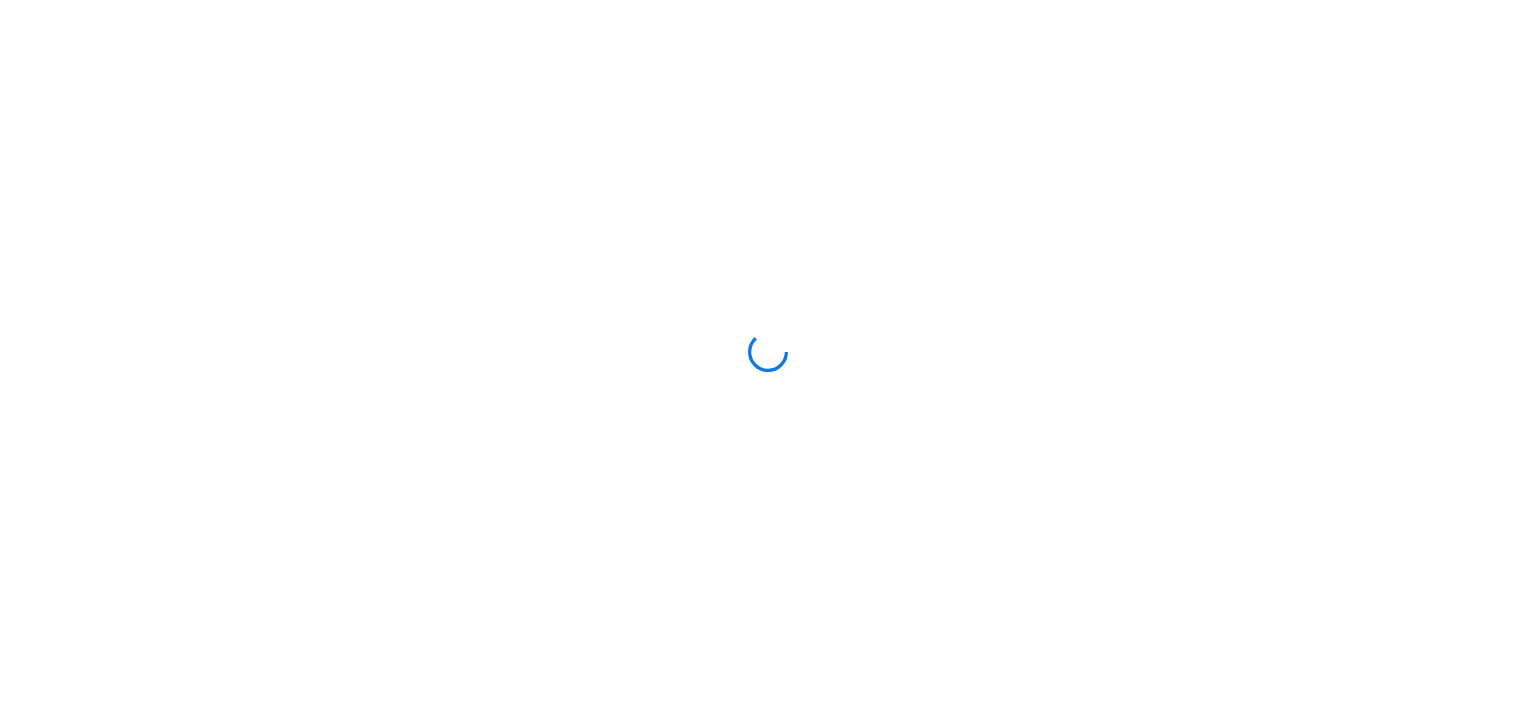 scroll, scrollTop: 0, scrollLeft: 0, axis: both 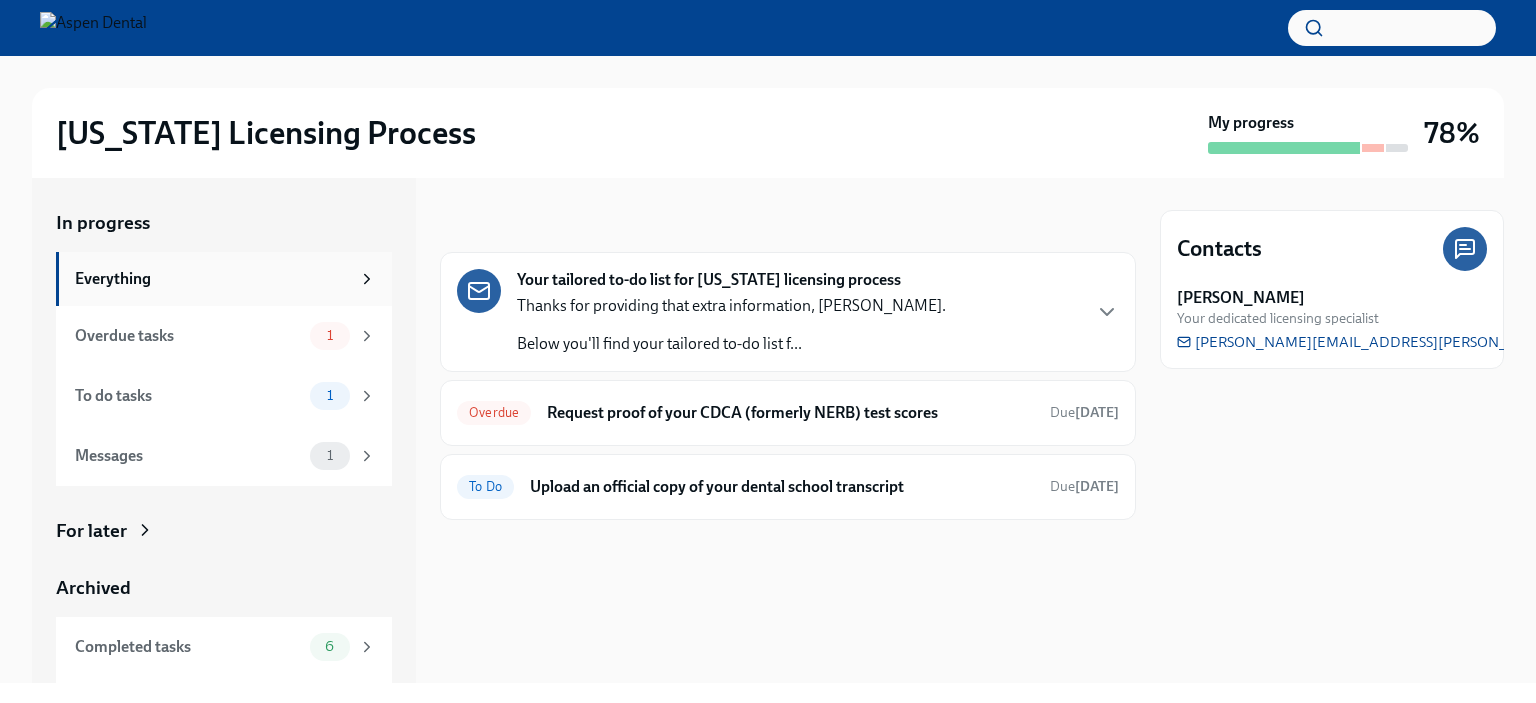 click on "Everything" at bounding box center (212, 279) 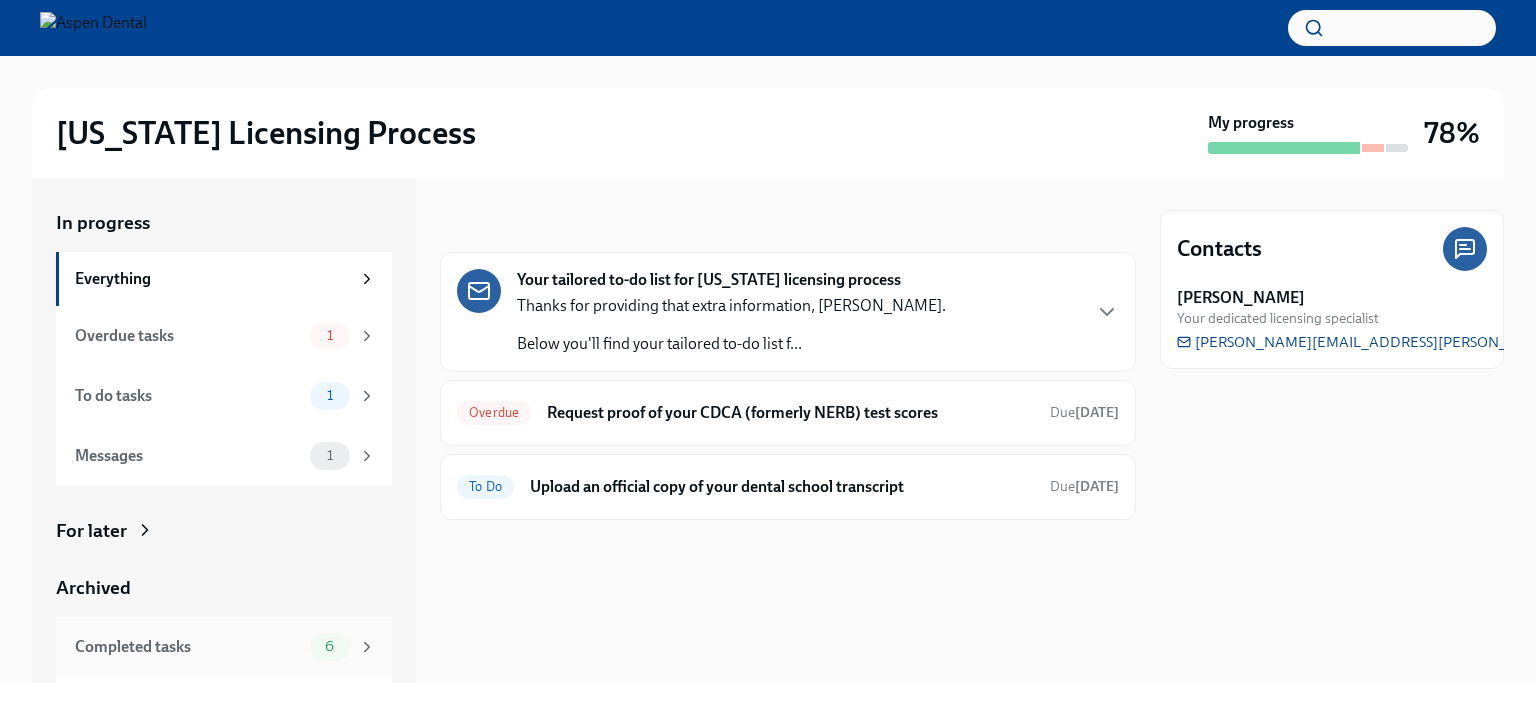 click on "Completed tasks" at bounding box center (188, 647) 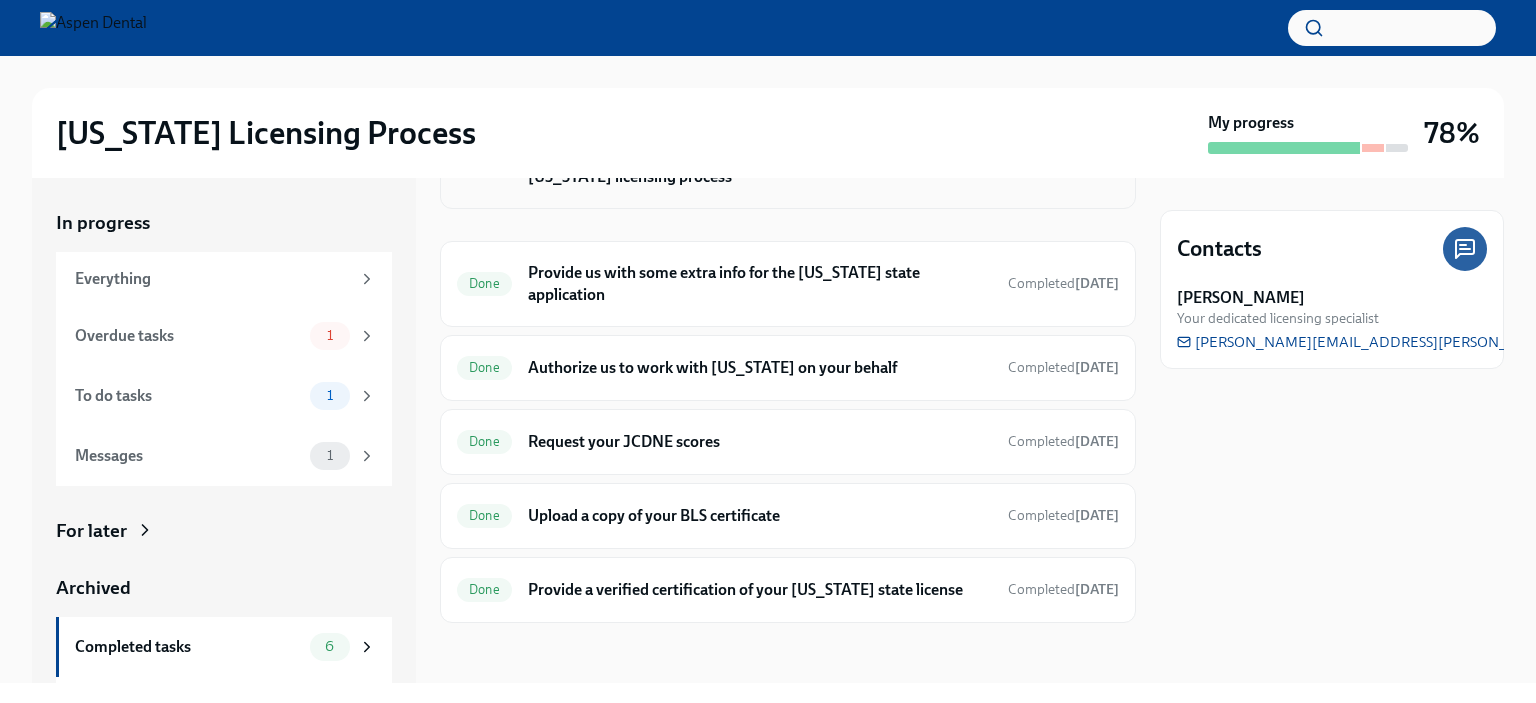 scroll, scrollTop: 0, scrollLeft: 0, axis: both 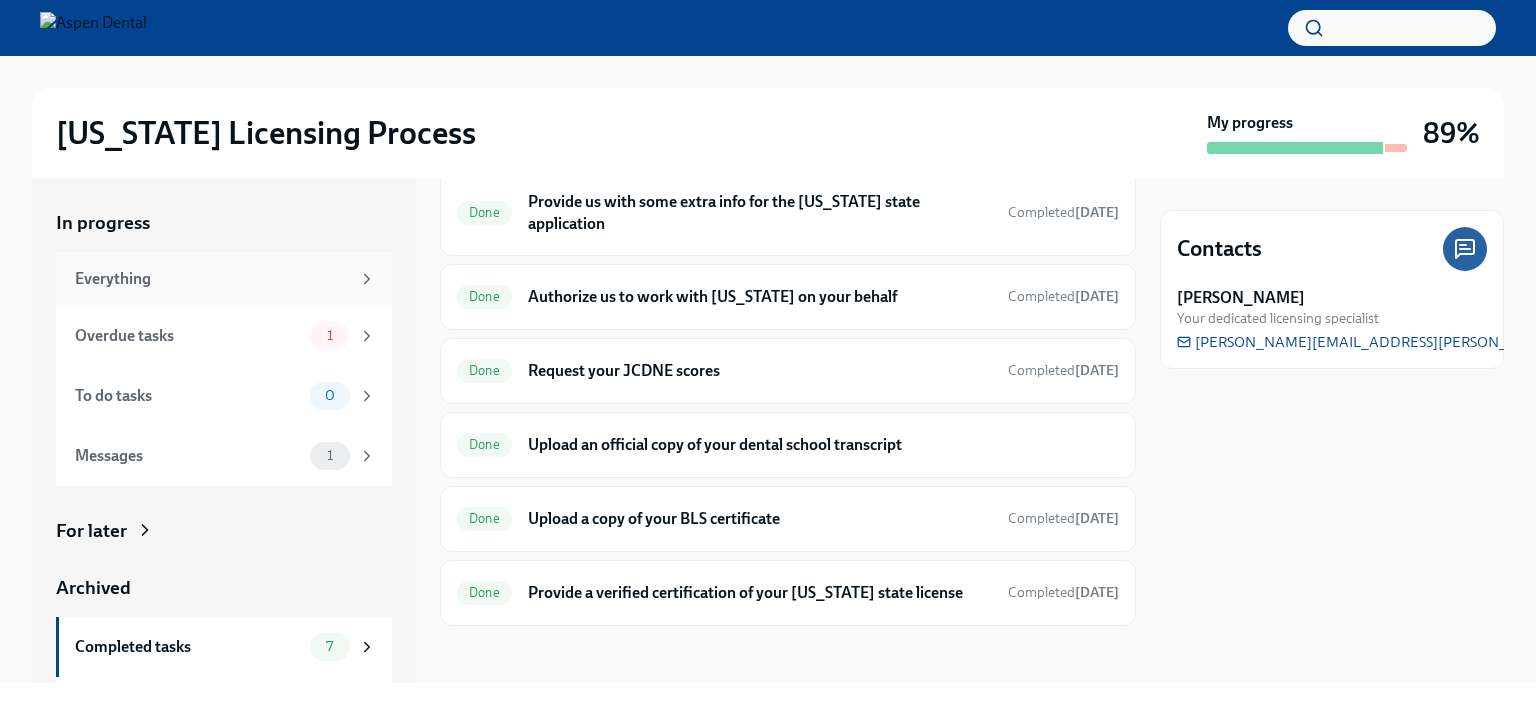 click on "Everything" at bounding box center [212, 279] 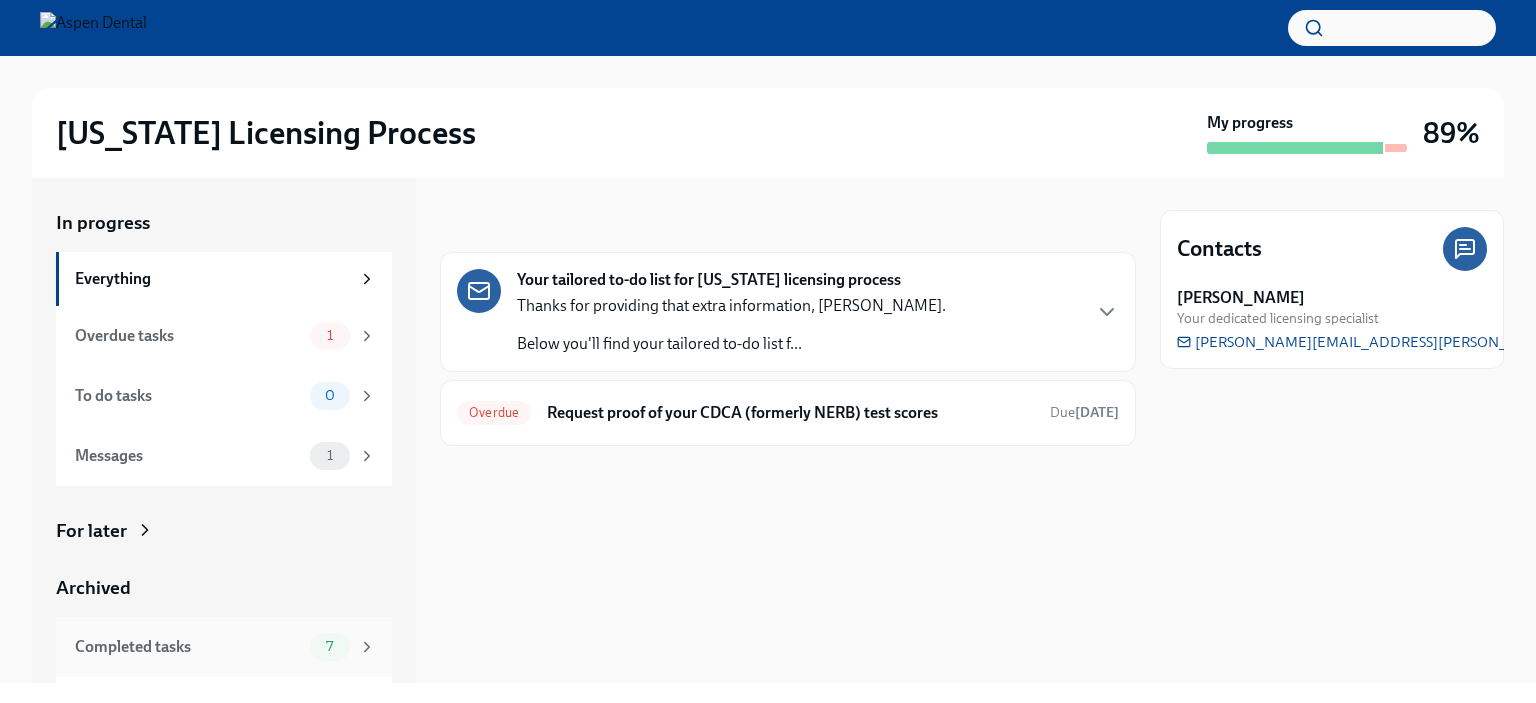 click on "Completed tasks" at bounding box center (188, 647) 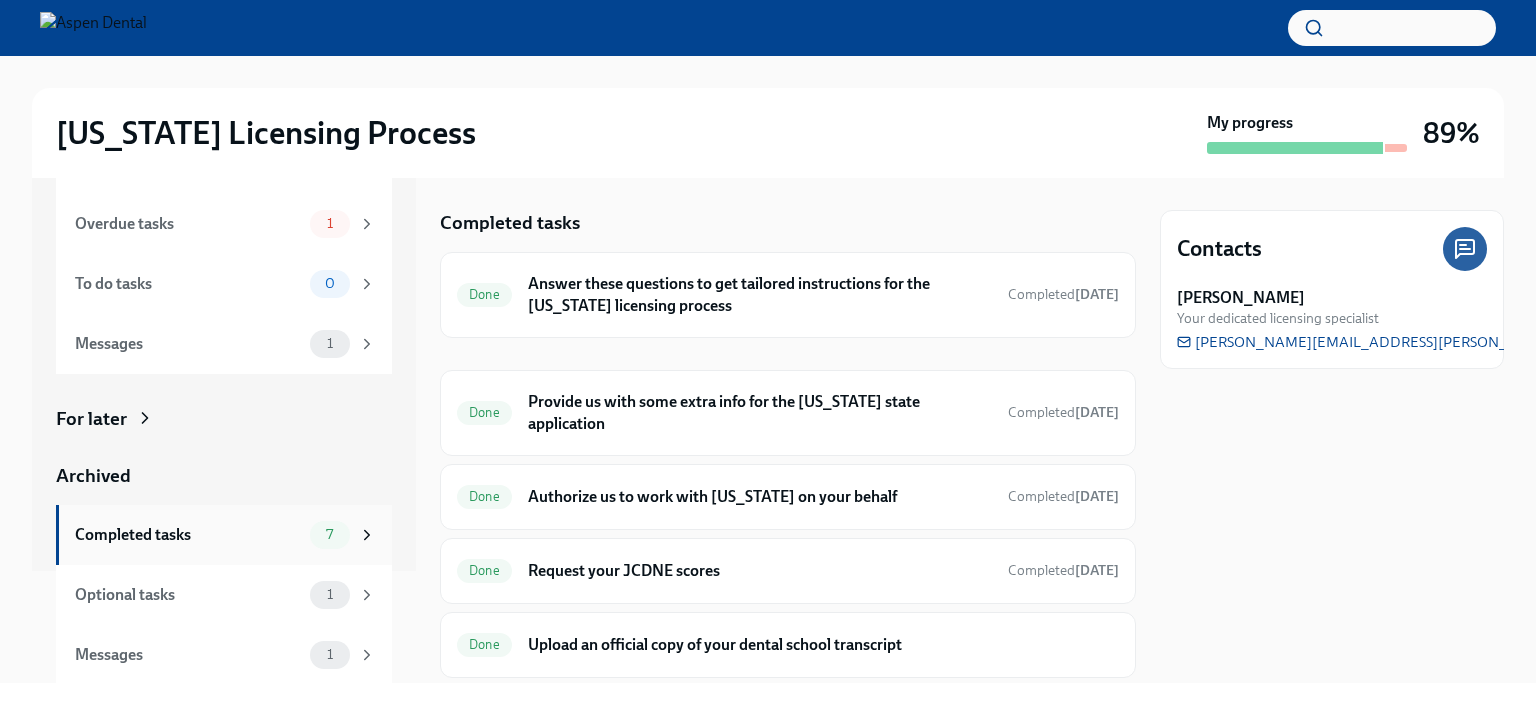 scroll, scrollTop: 113, scrollLeft: 0, axis: vertical 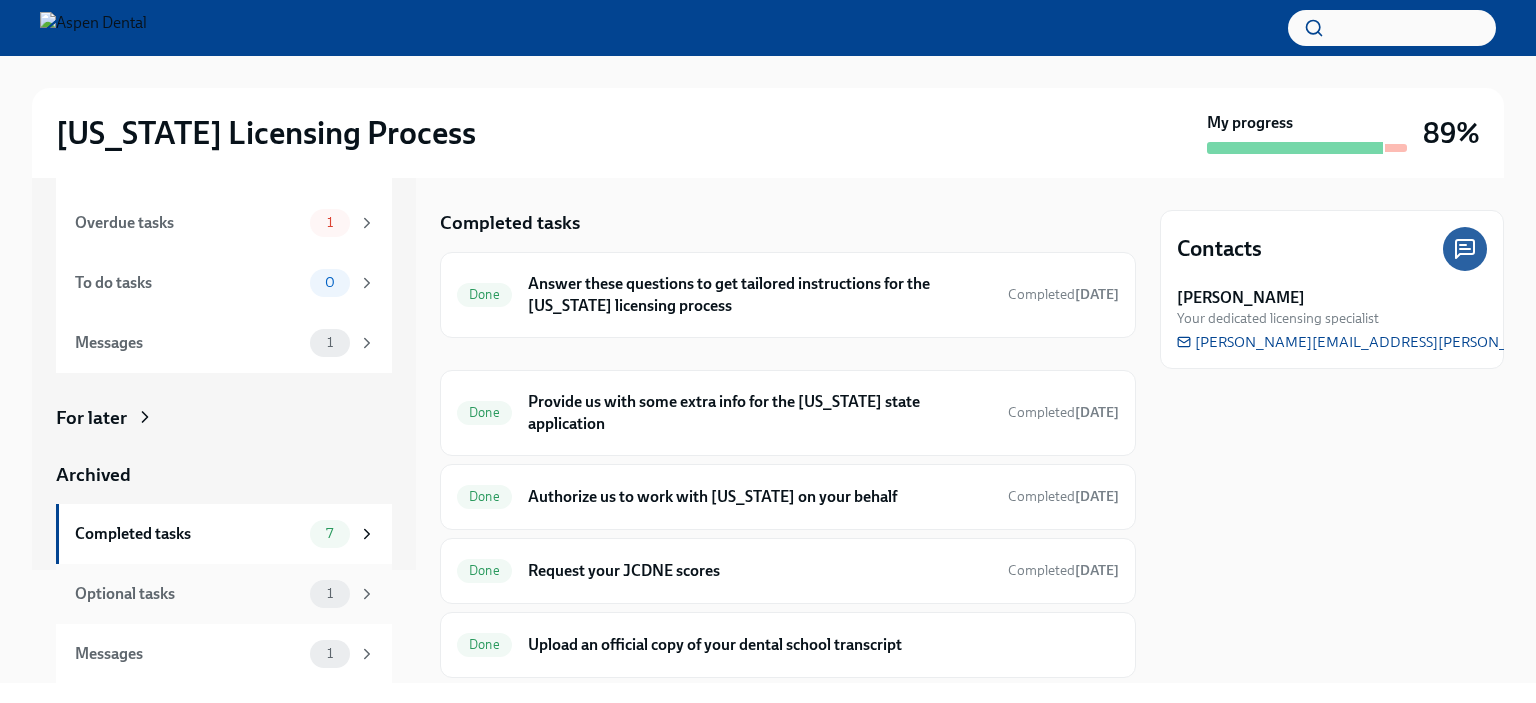 click on "Optional tasks 1" at bounding box center (225, 594) 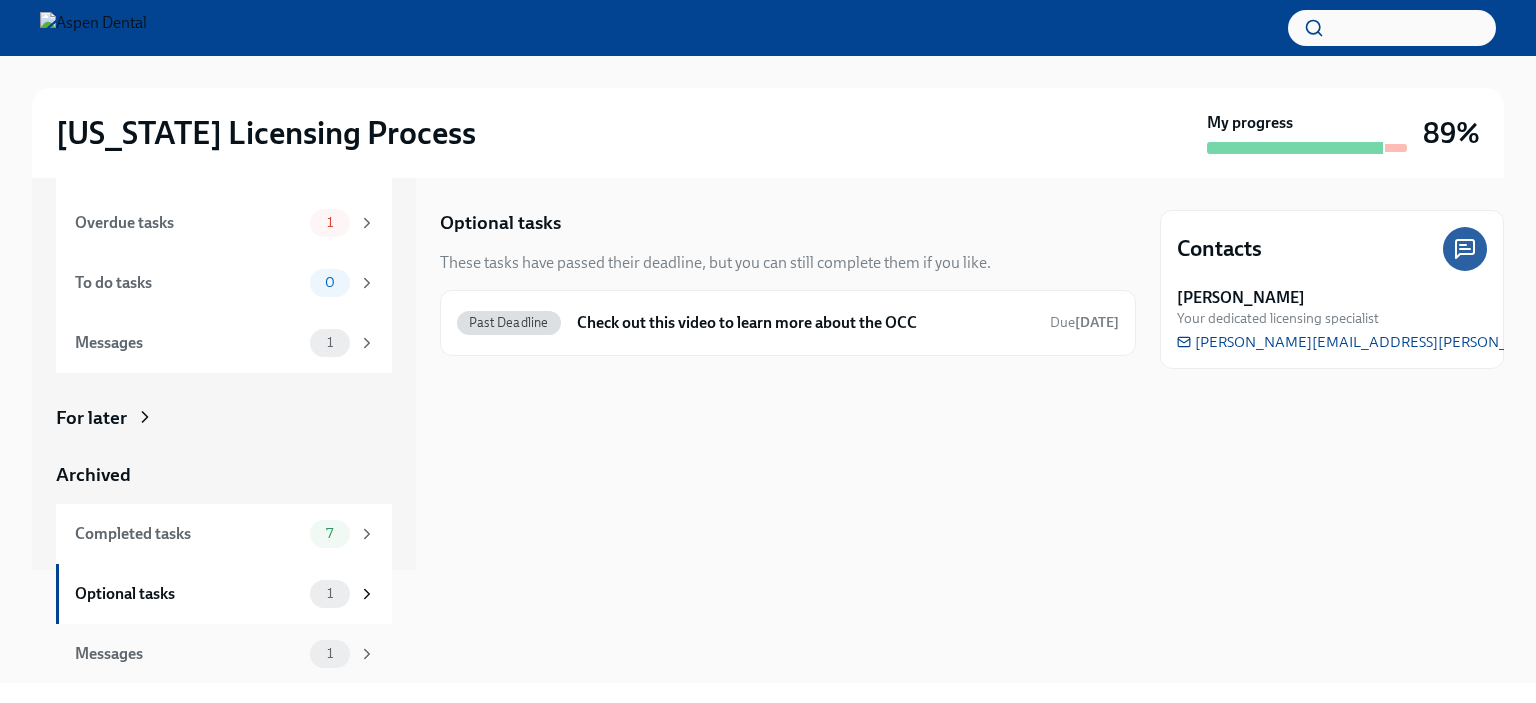 click on "Messages" at bounding box center [188, 654] 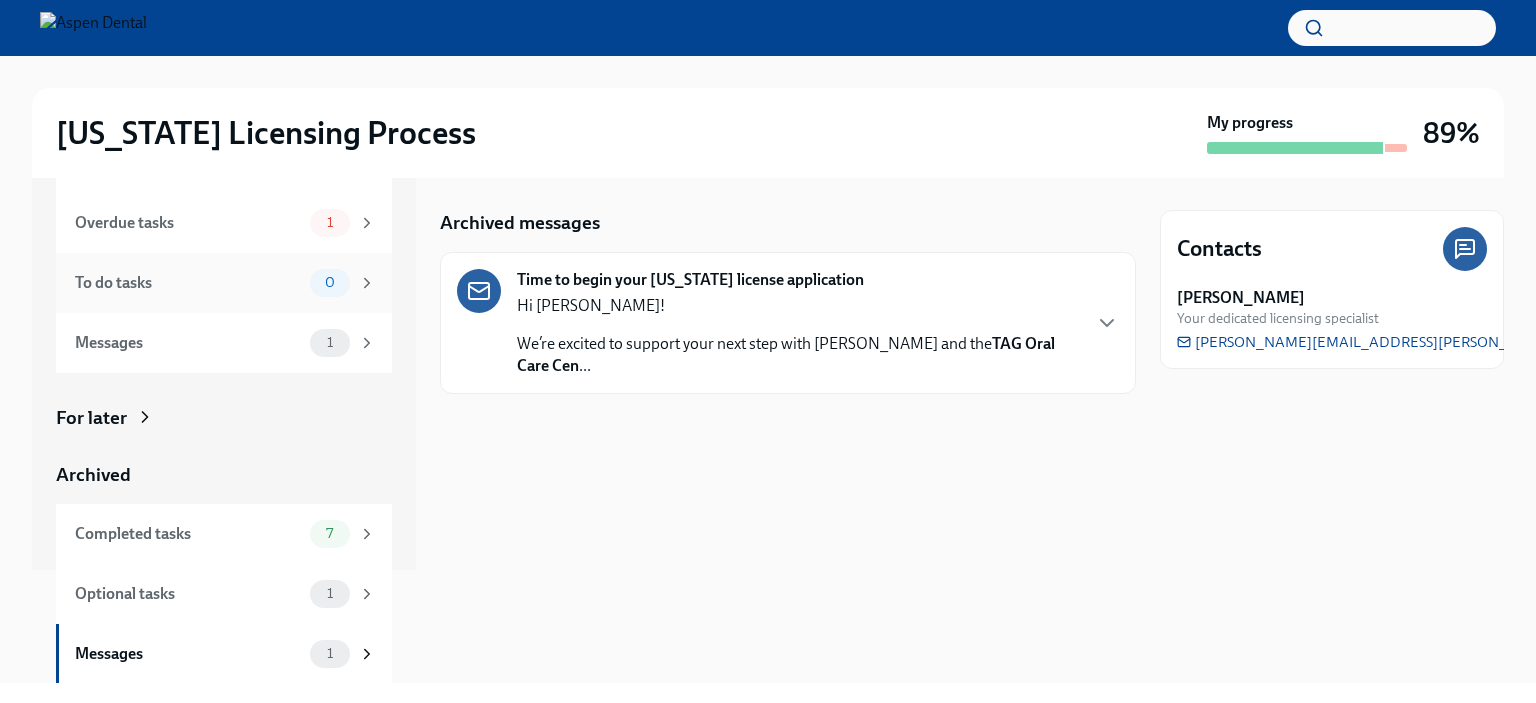 click on "To do tasks" at bounding box center (188, 283) 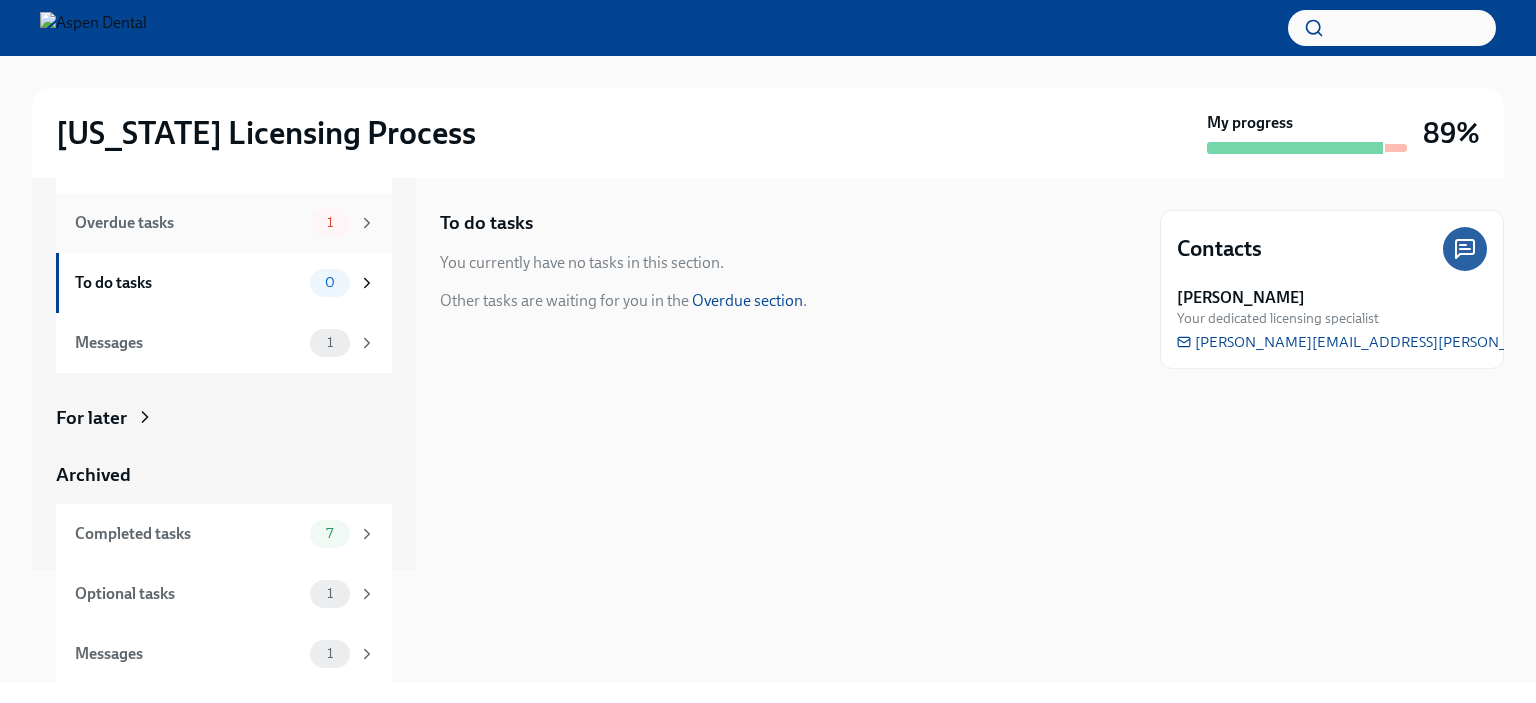 click on "Overdue tasks" at bounding box center [188, 223] 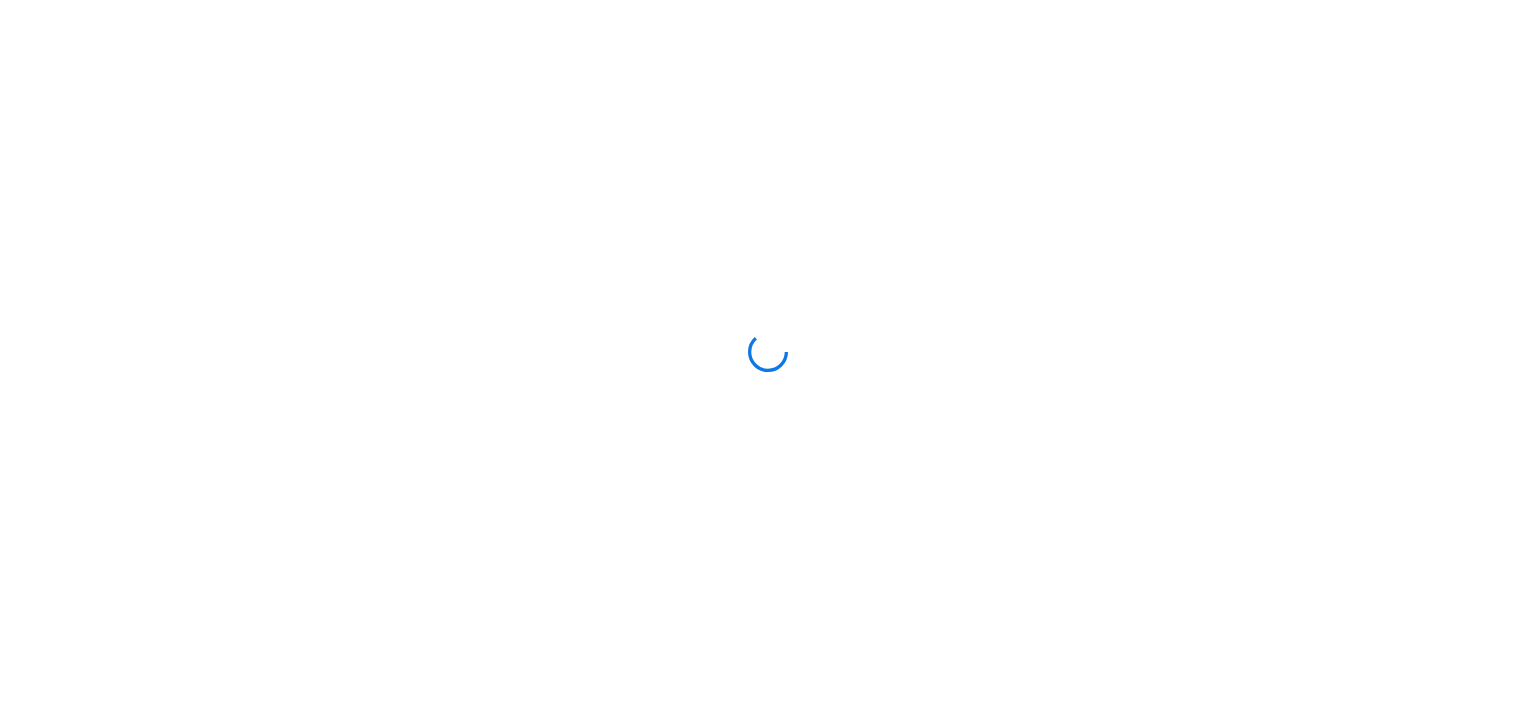 scroll, scrollTop: 0, scrollLeft: 0, axis: both 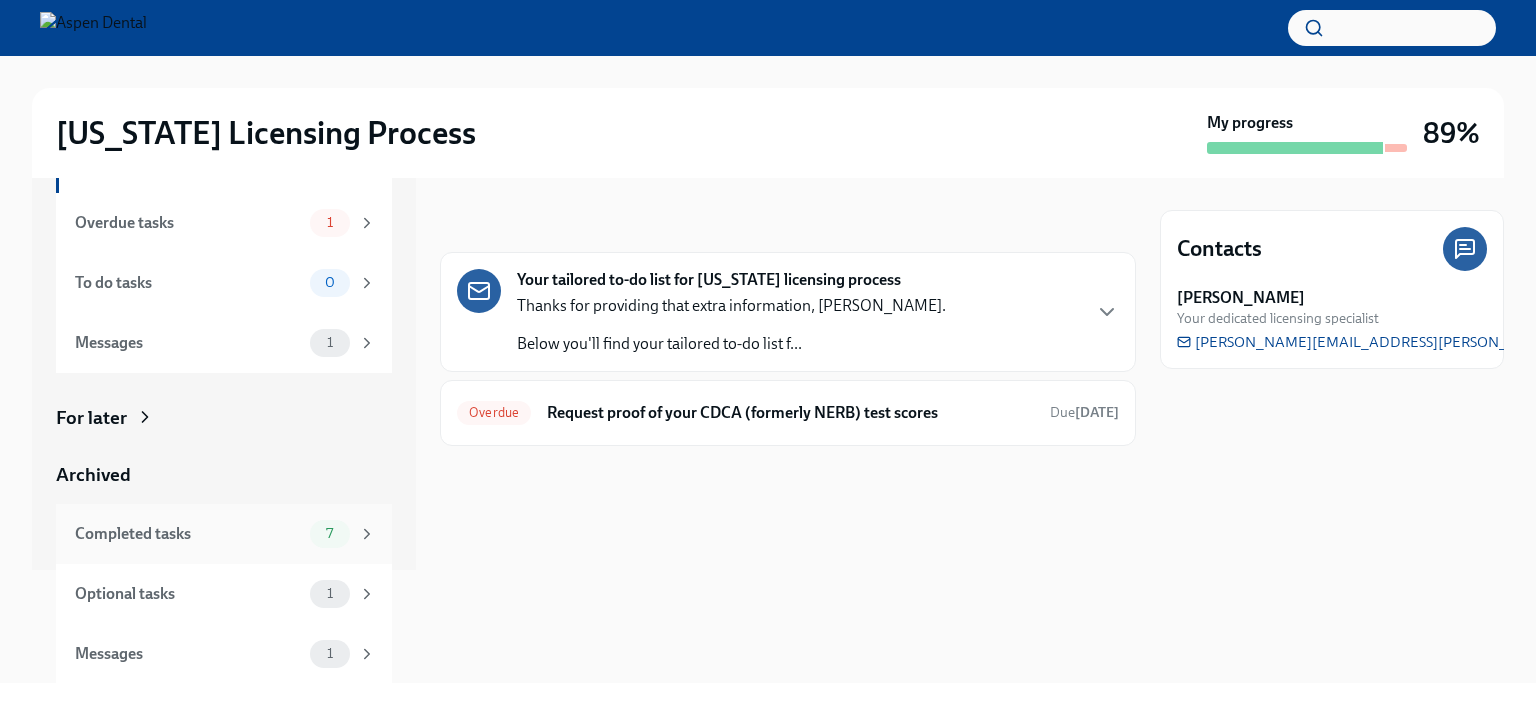 click on "Completed tasks" at bounding box center (188, 534) 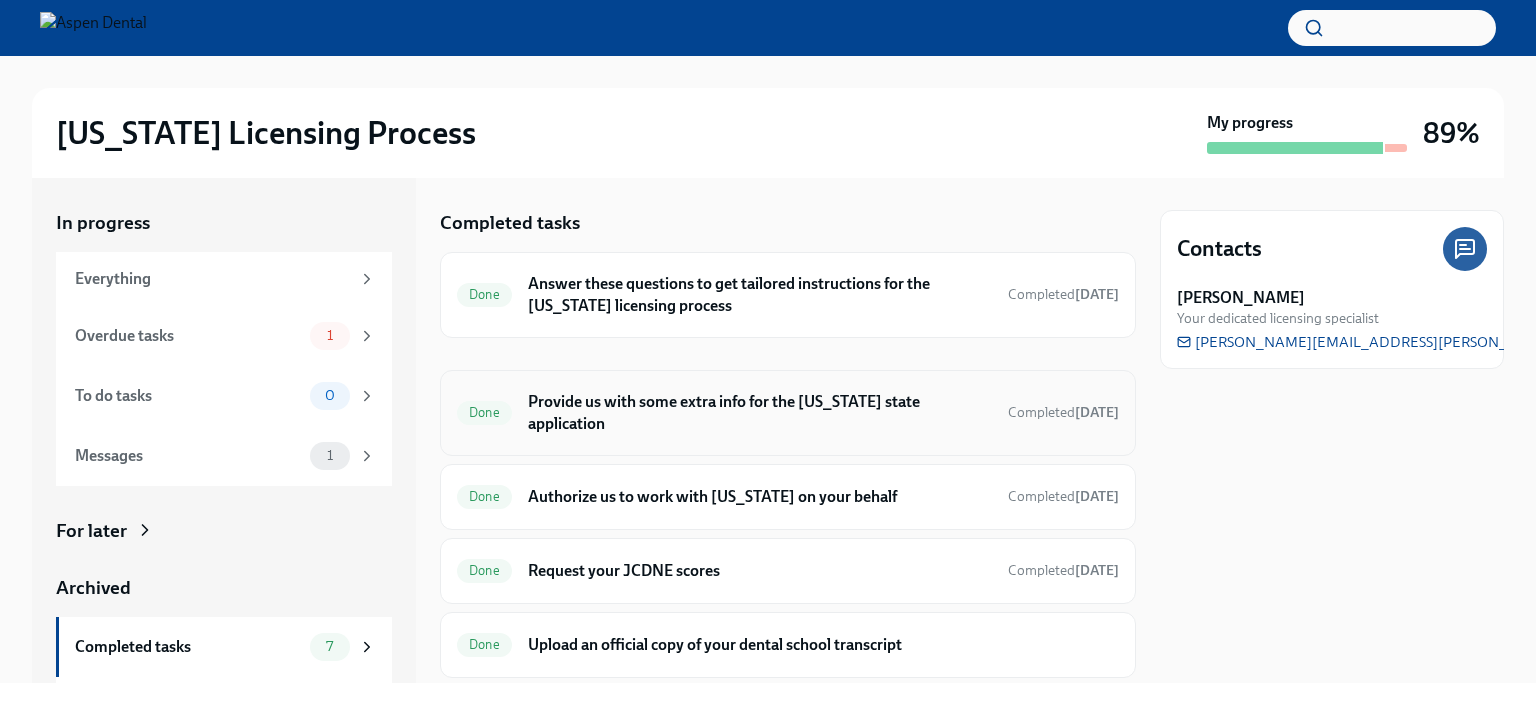 click on "Provide us with some extra info for the [US_STATE] state application" at bounding box center [760, 413] 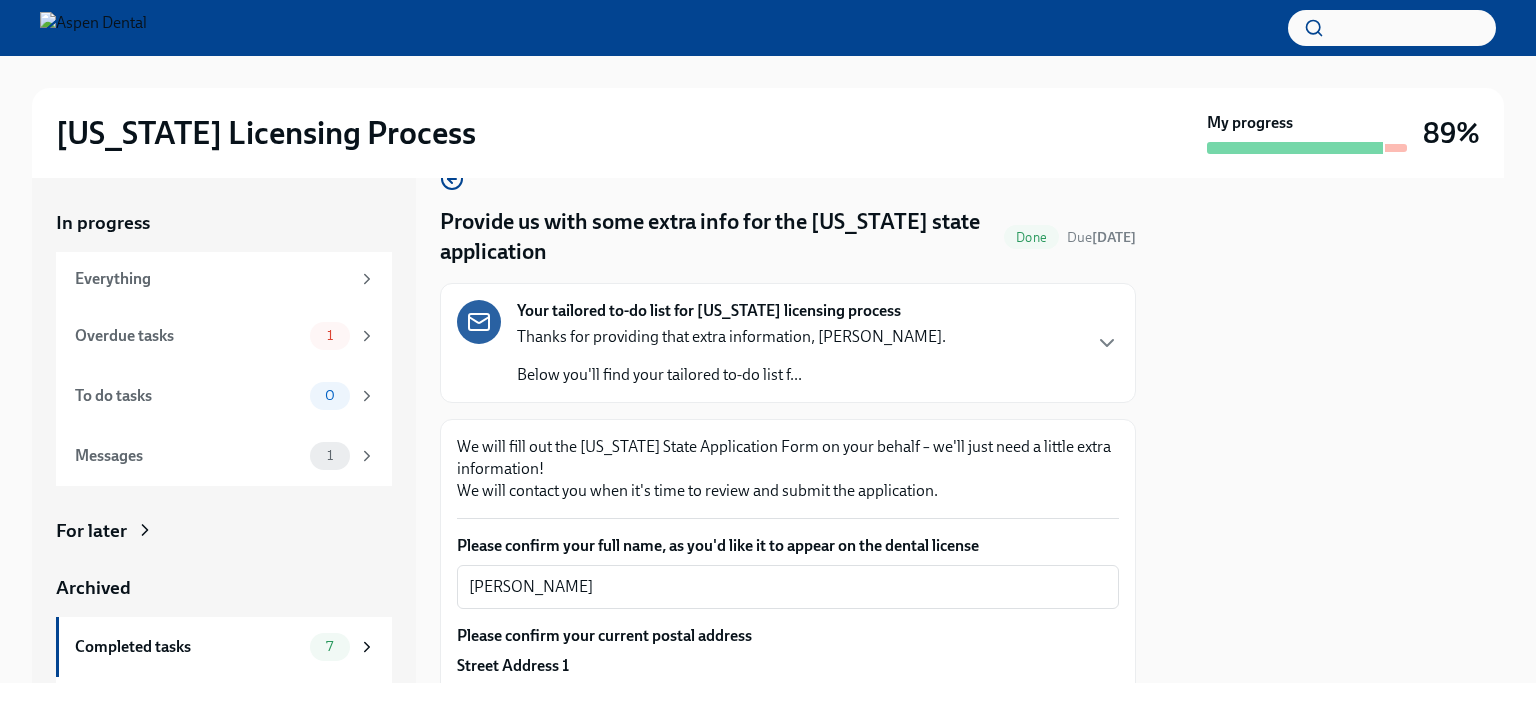 scroll, scrollTop: 0, scrollLeft: 0, axis: both 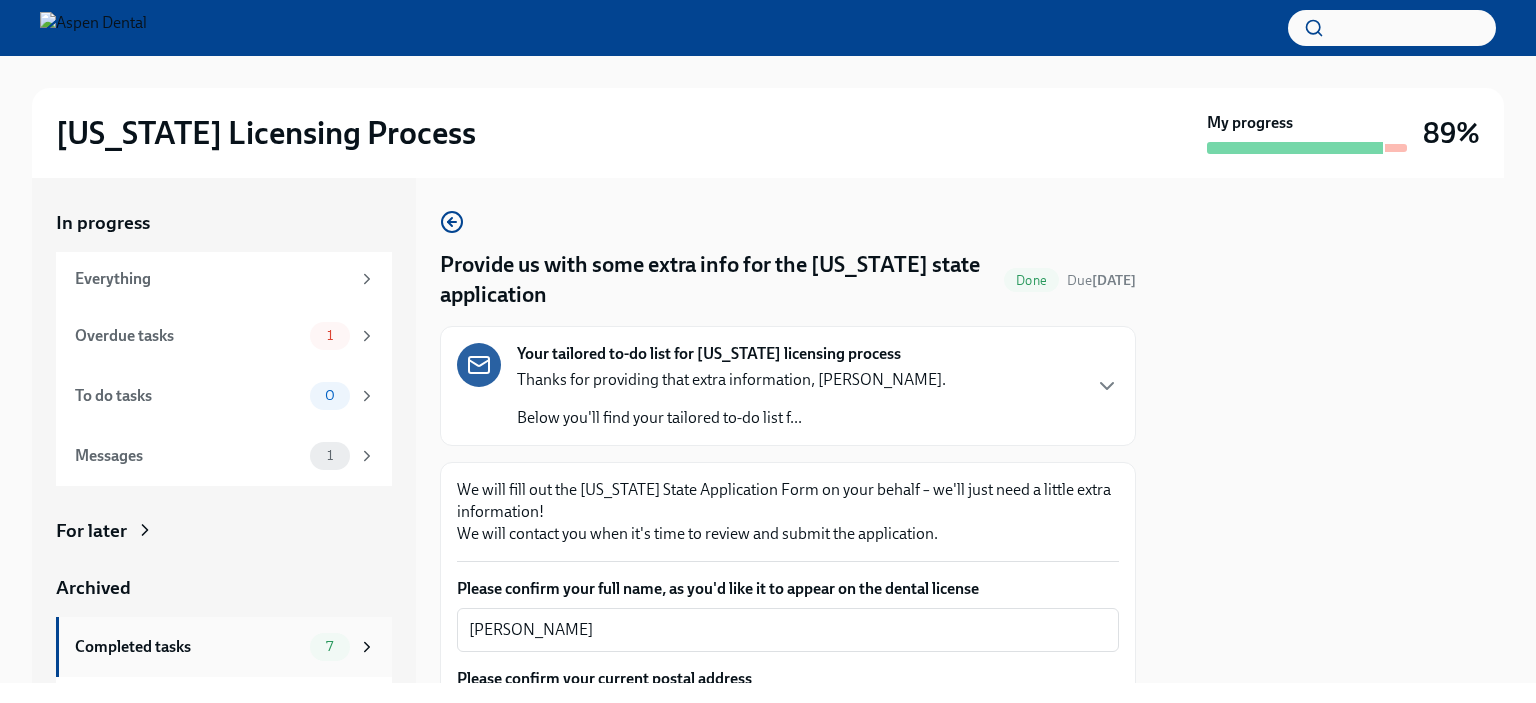 click on "Completed tasks" at bounding box center (188, 647) 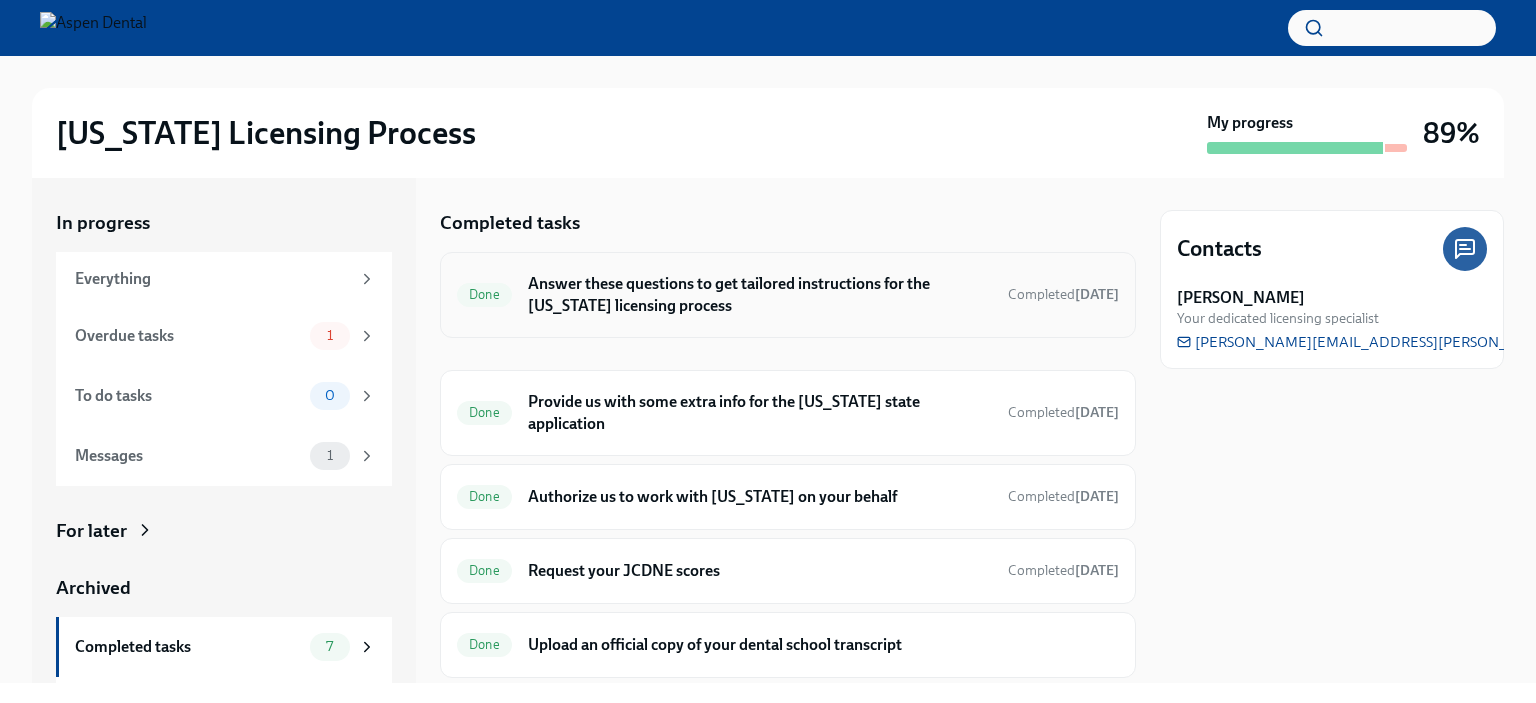 click on "Answer these questions to get tailored instructions for the [US_STATE] licensing process" at bounding box center [760, 295] 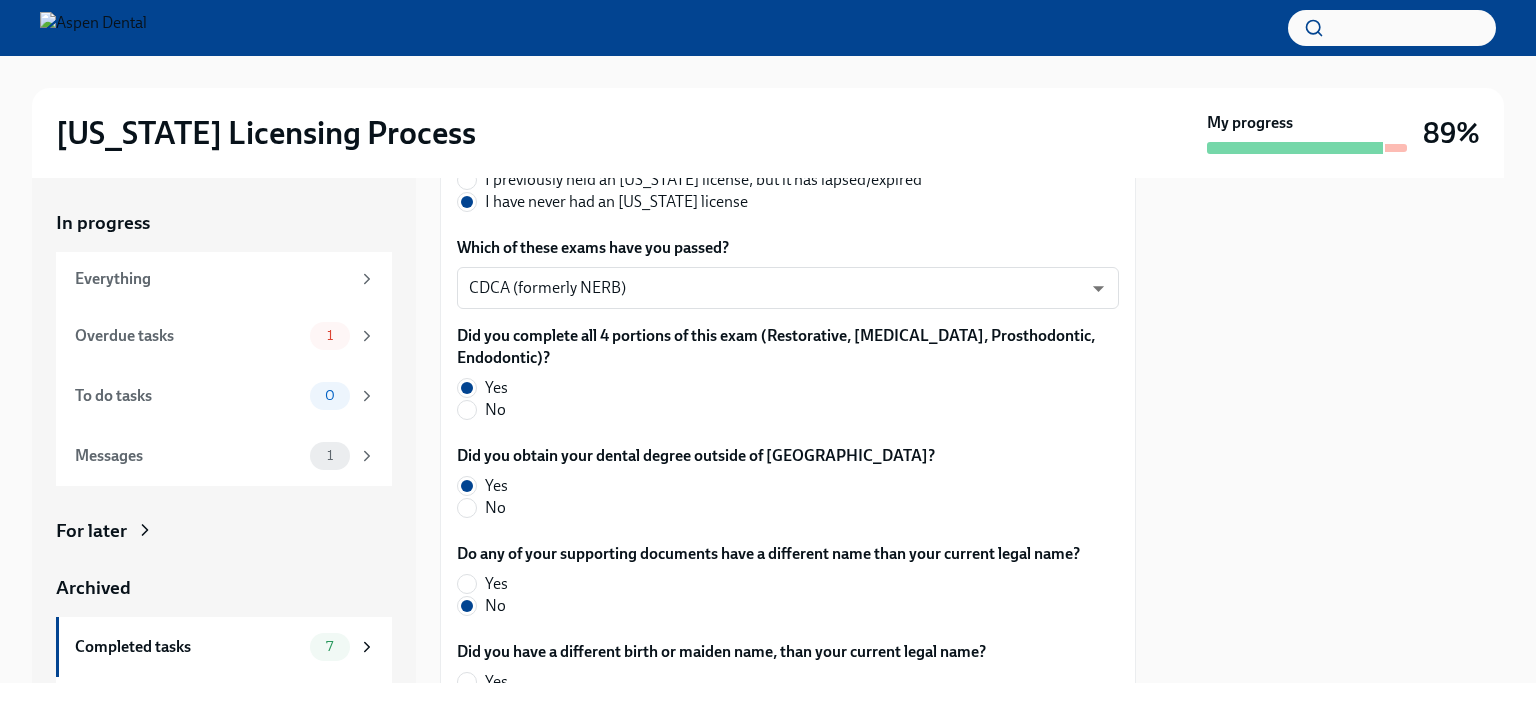 scroll, scrollTop: 500, scrollLeft: 0, axis: vertical 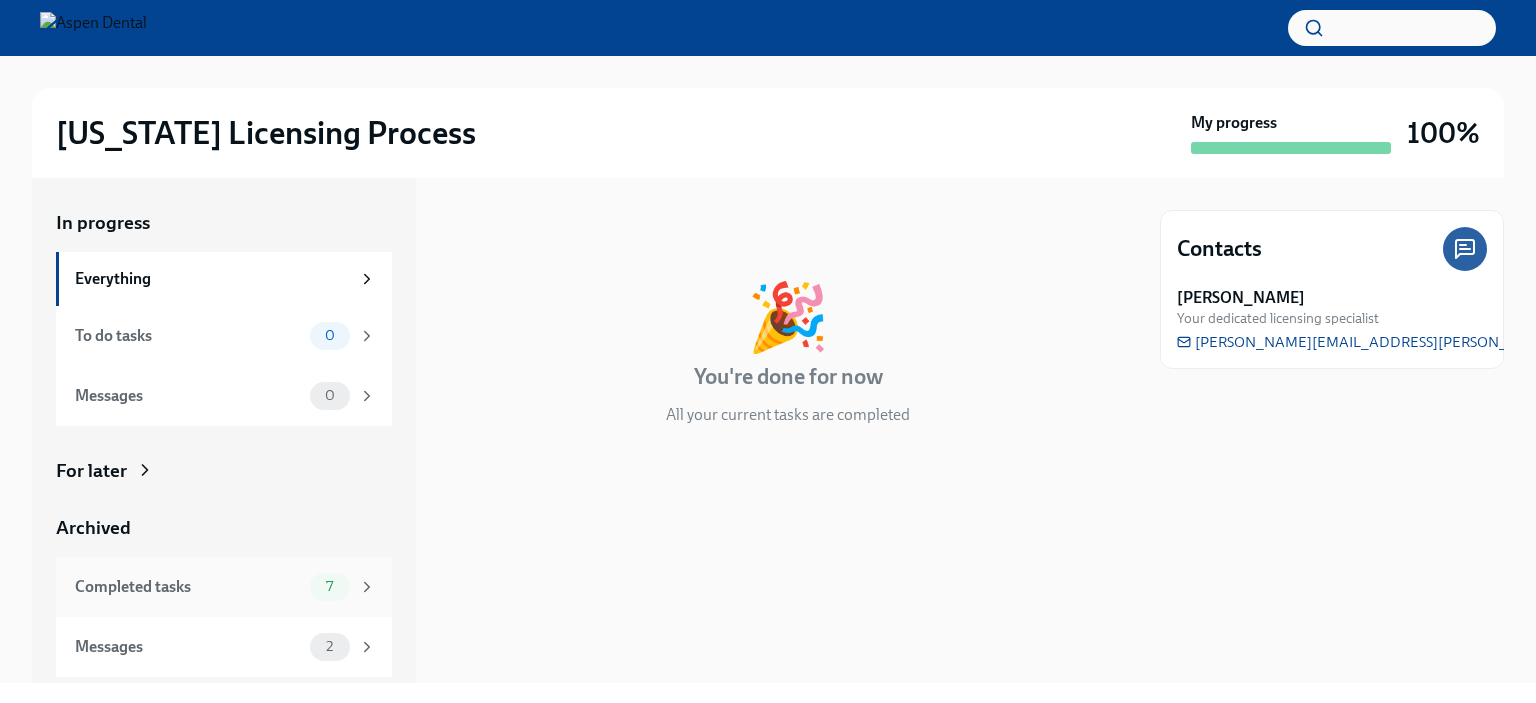 click on "Completed tasks" at bounding box center [188, 587] 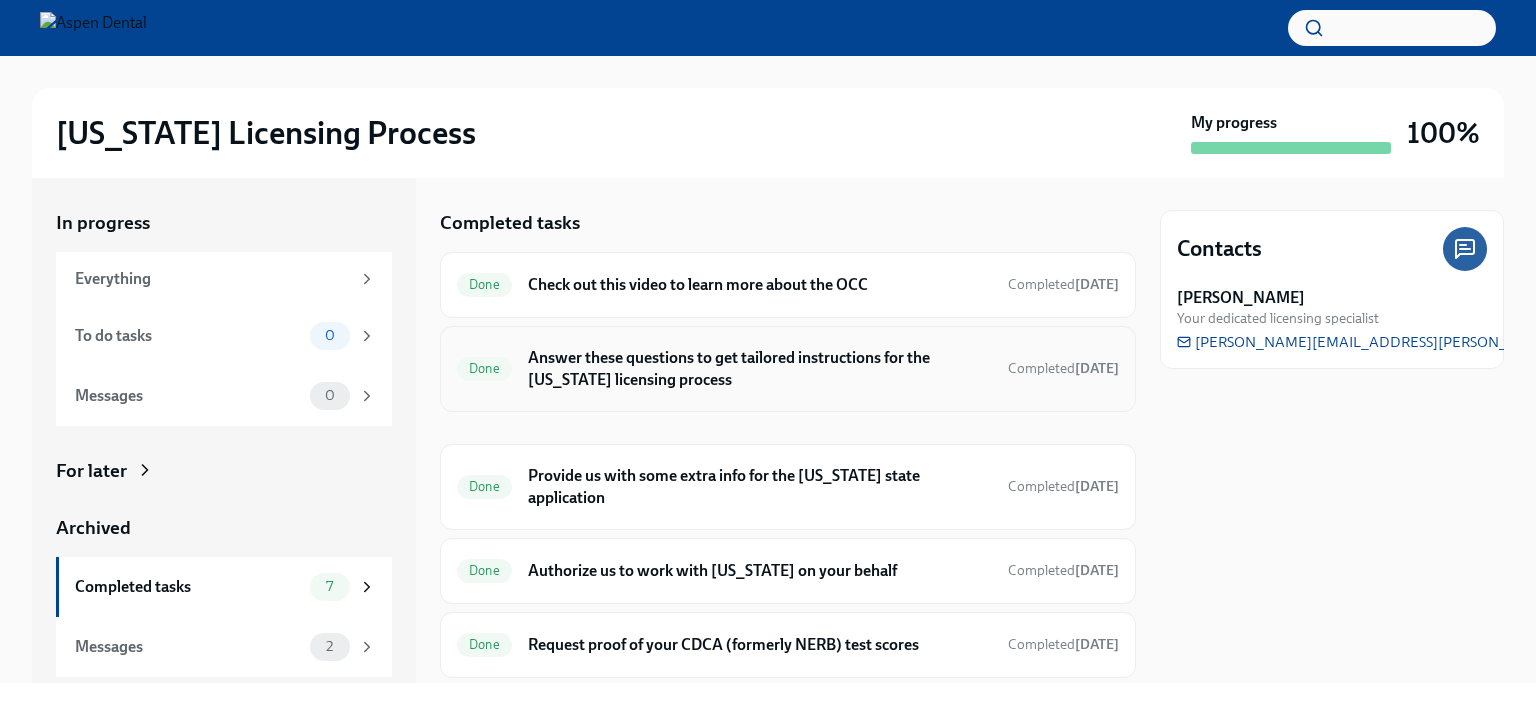 click on "Answer these questions to get tailored instructions for the [US_STATE] licensing process" at bounding box center [760, 369] 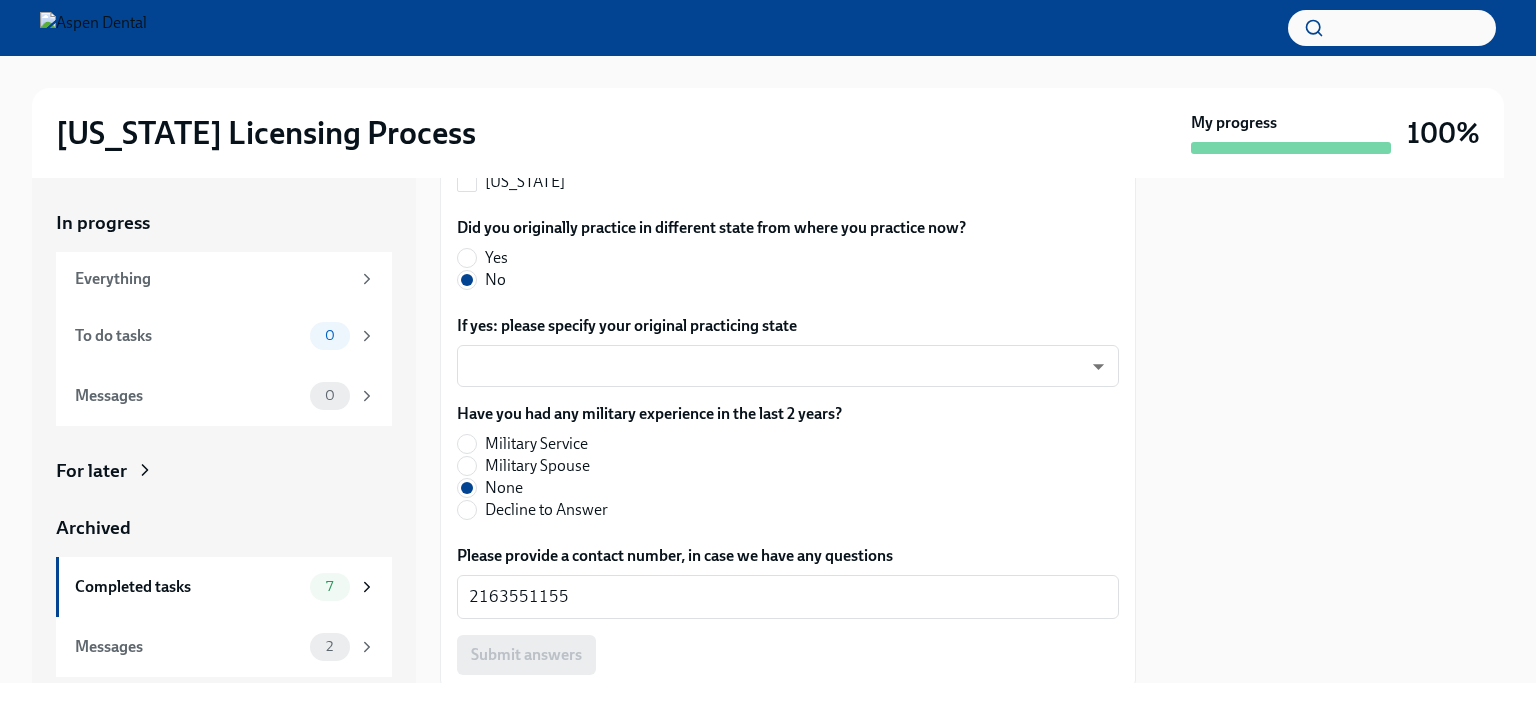 scroll, scrollTop: 2372, scrollLeft: 0, axis: vertical 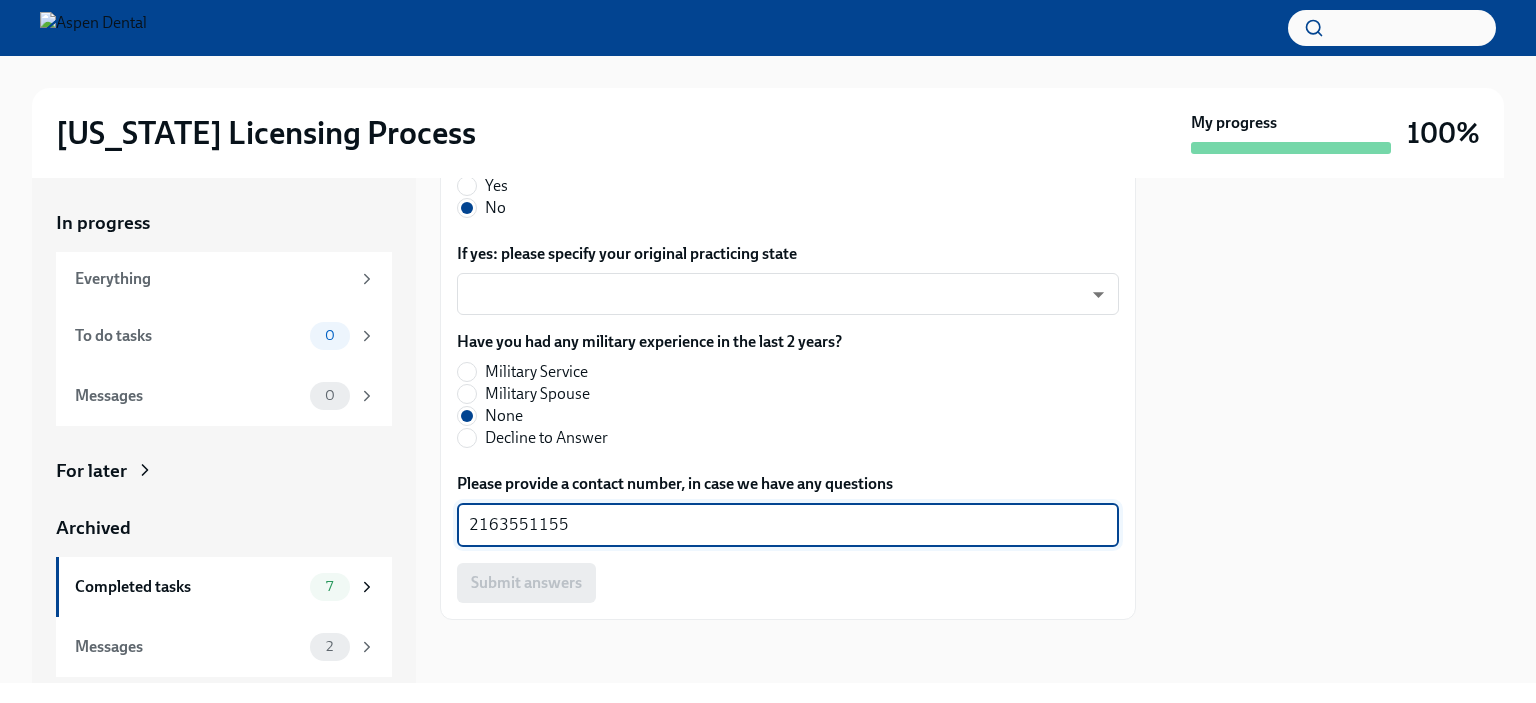drag, startPoint x: 584, startPoint y: 526, endPoint x: 443, endPoint y: 519, distance: 141.17365 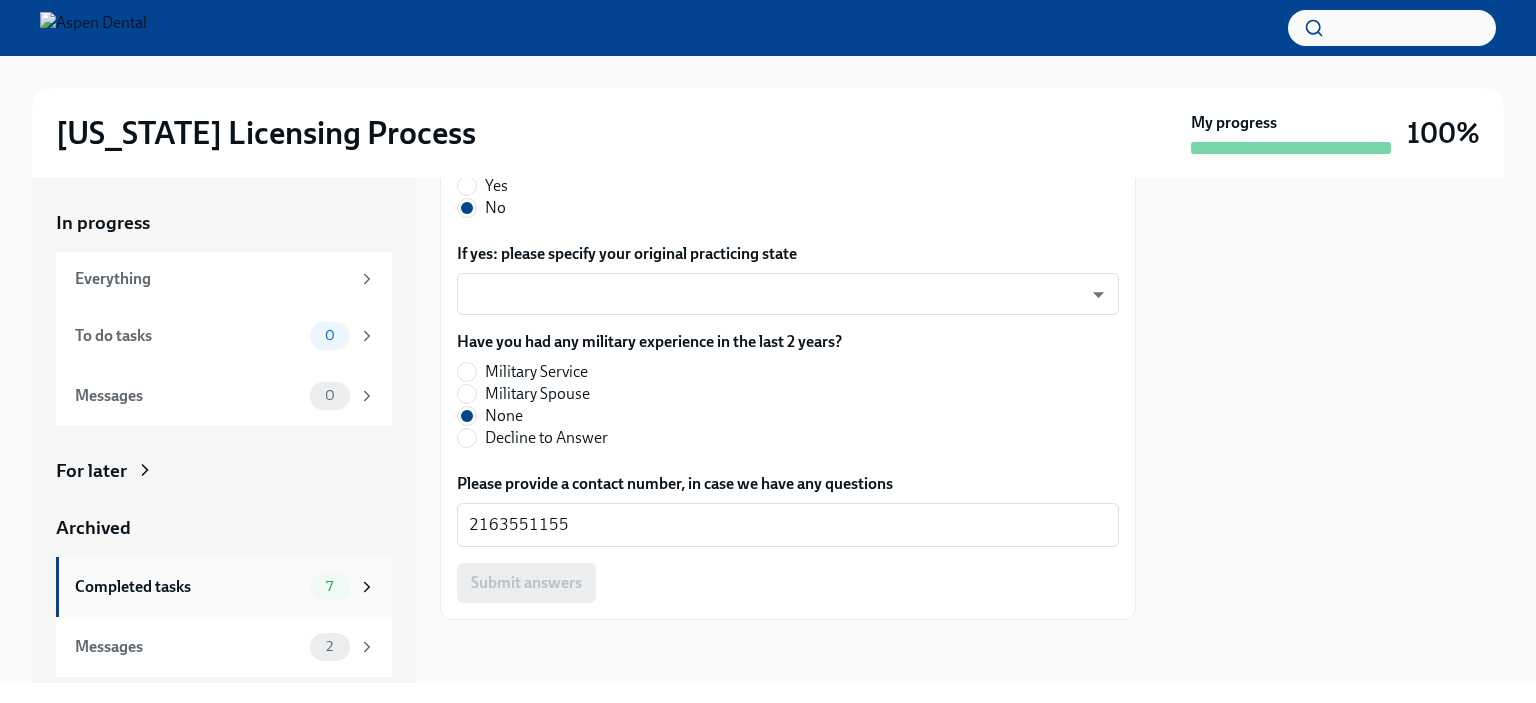 click on "Completed tasks 7" at bounding box center [225, 587] 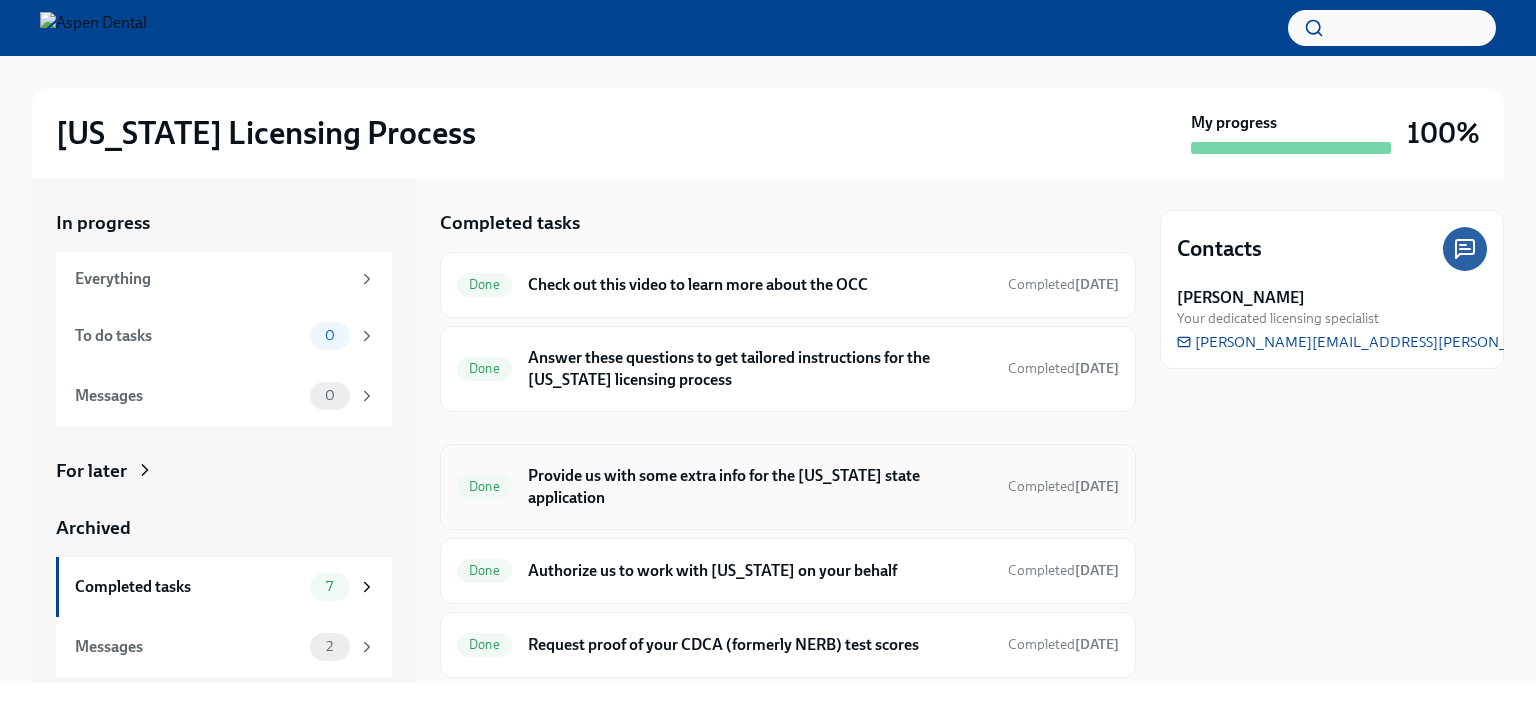 click on "Provide us with some extra info for the [US_STATE] state application" at bounding box center (760, 487) 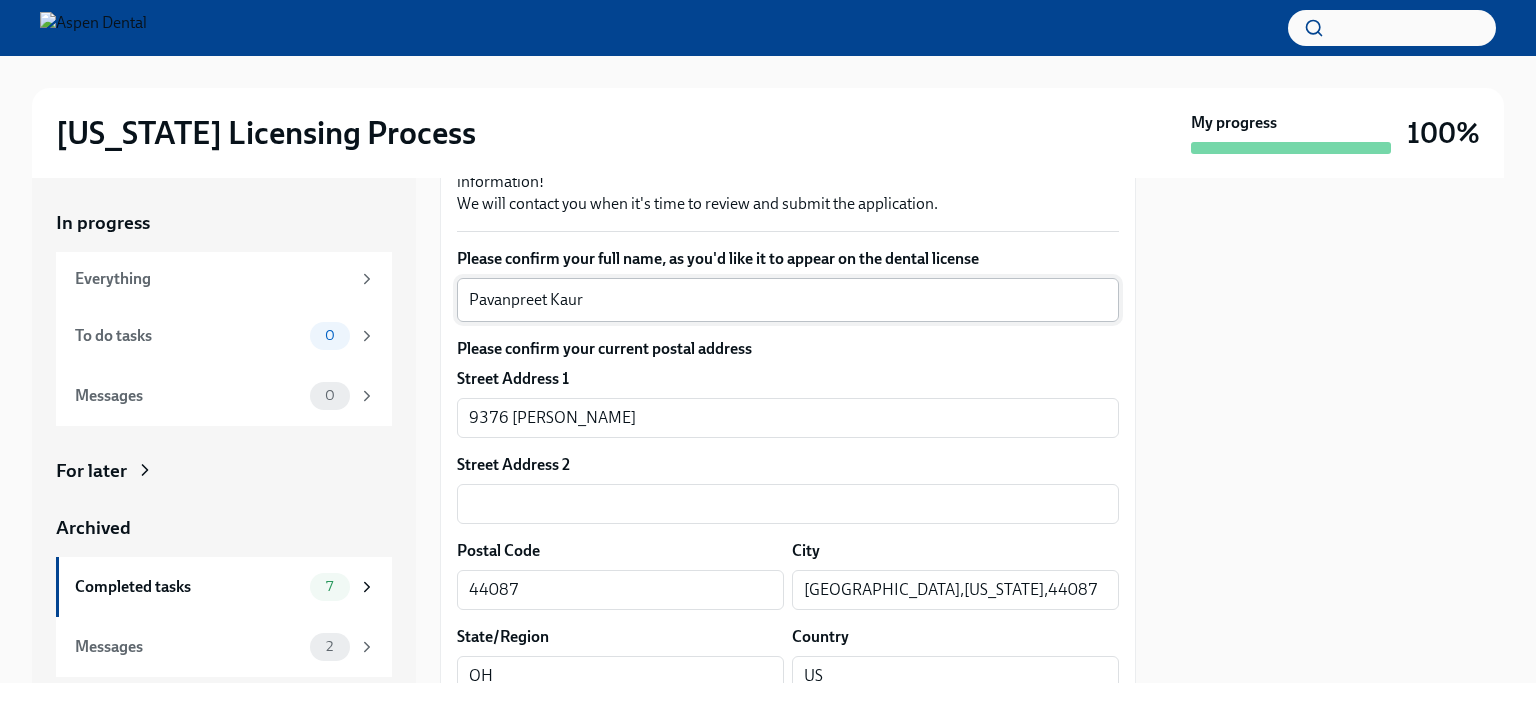 scroll, scrollTop: 300, scrollLeft: 0, axis: vertical 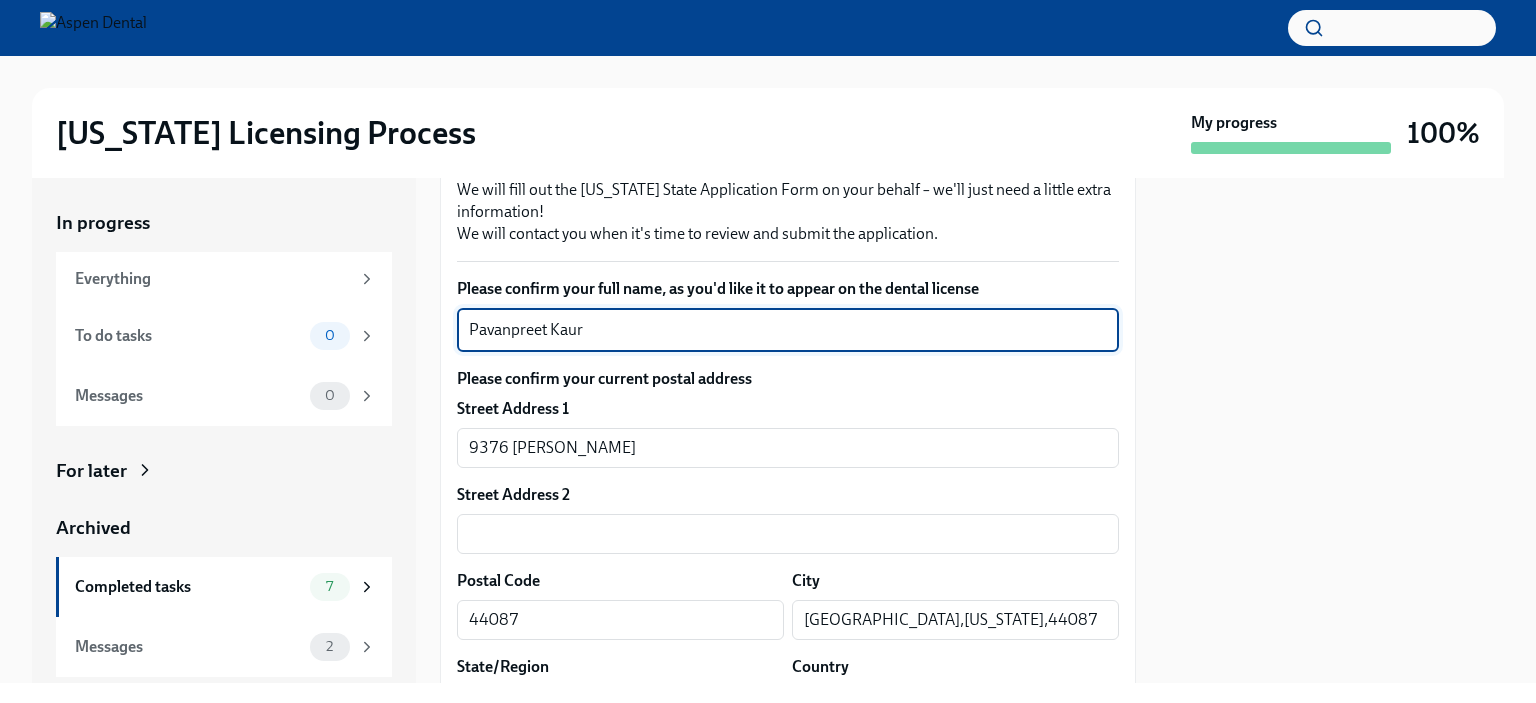 drag, startPoint x: 608, startPoint y: 325, endPoint x: 408, endPoint y: 327, distance: 200.01 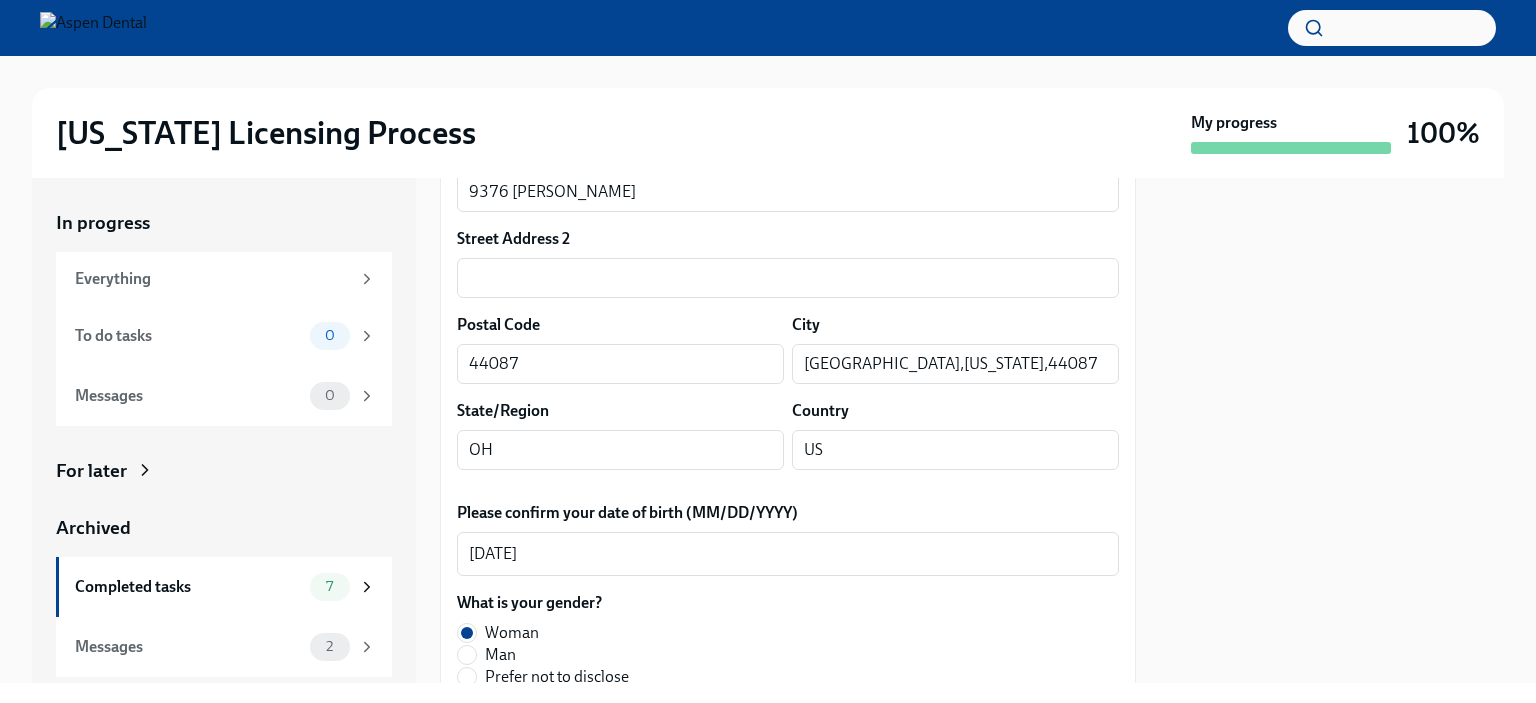 scroll, scrollTop: 400, scrollLeft: 0, axis: vertical 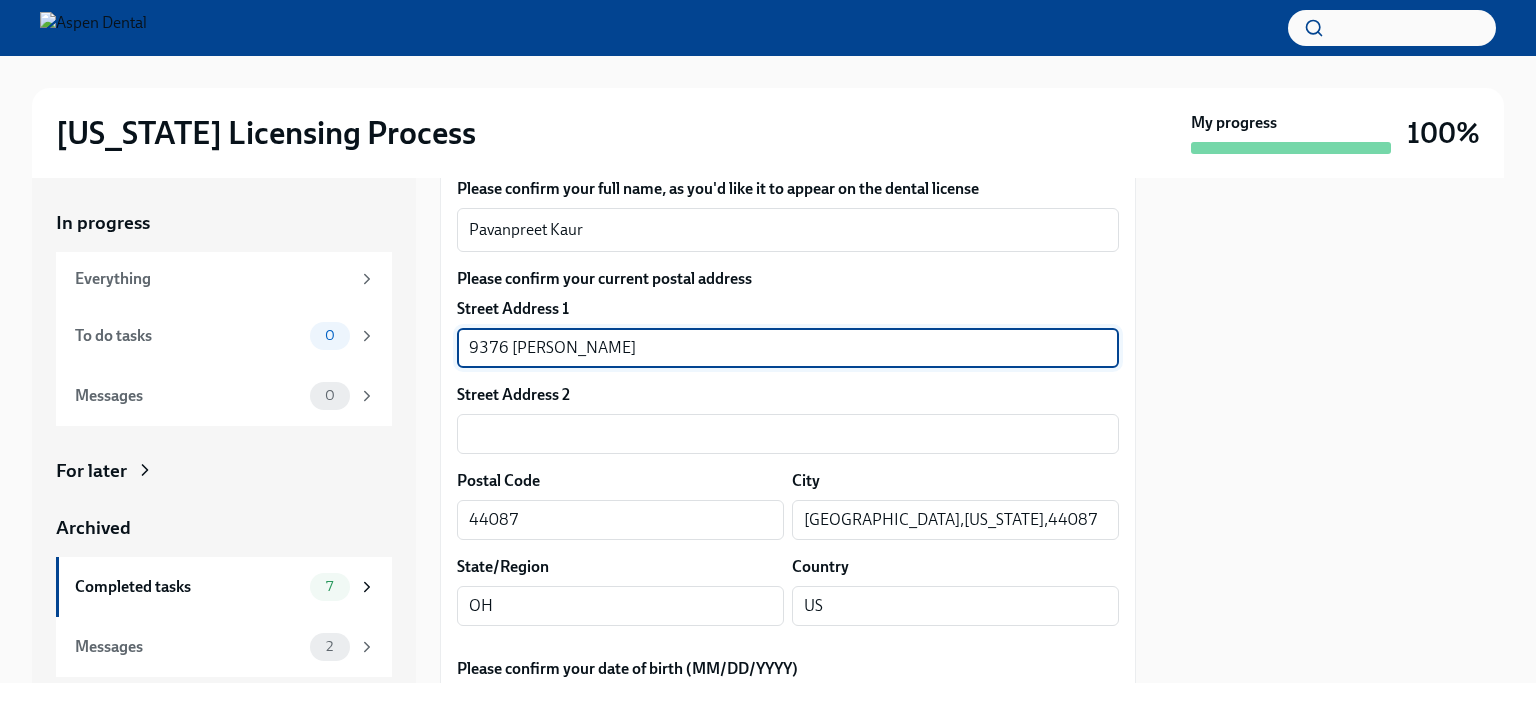 drag, startPoint x: 602, startPoint y: 343, endPoint x: 396, endPoint y: 352, distance: 206.1965 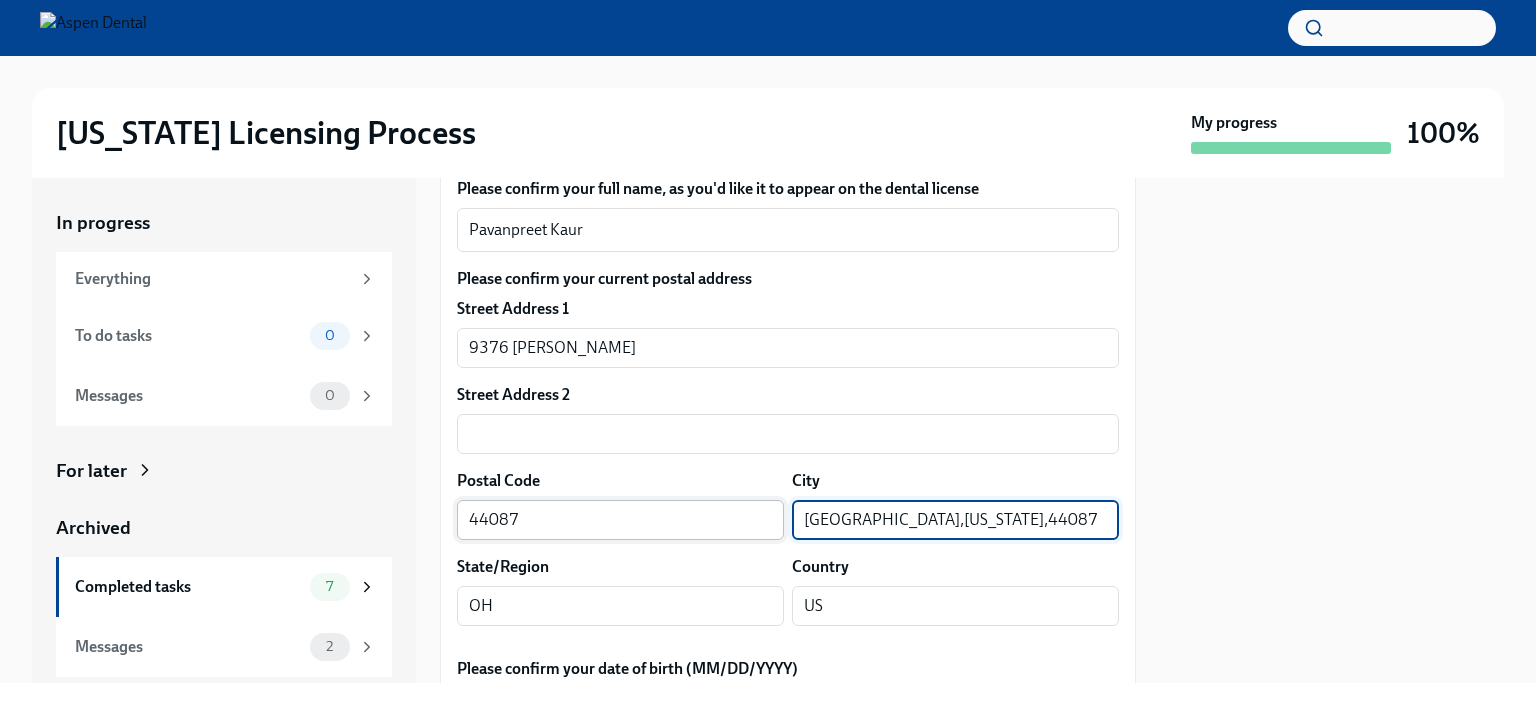 drag, startPoint x: 865, startPoint y: 515, endPoint x: 715, endPoint y: 521, distance: 150.11995 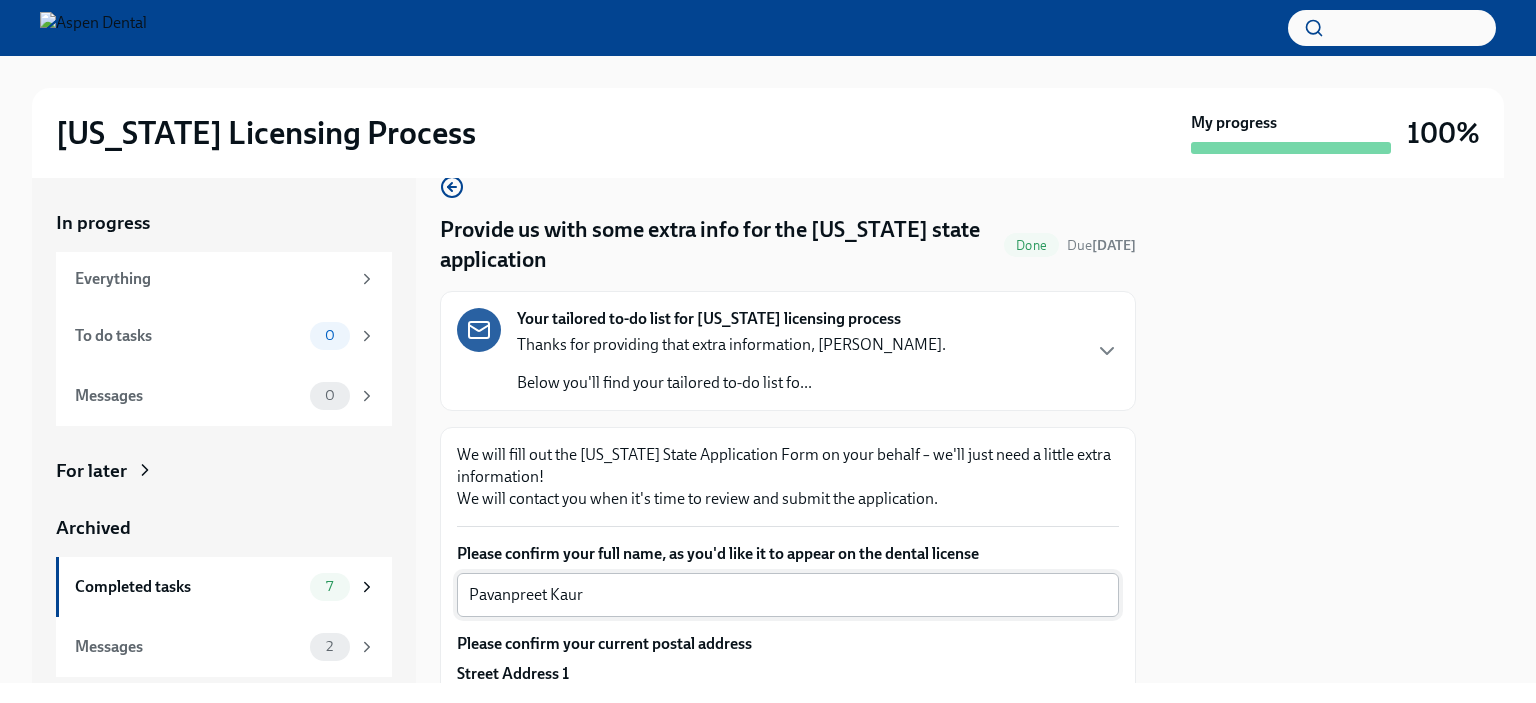 scroll, scrollTop: 0, scrollLeft: 0, axis: both 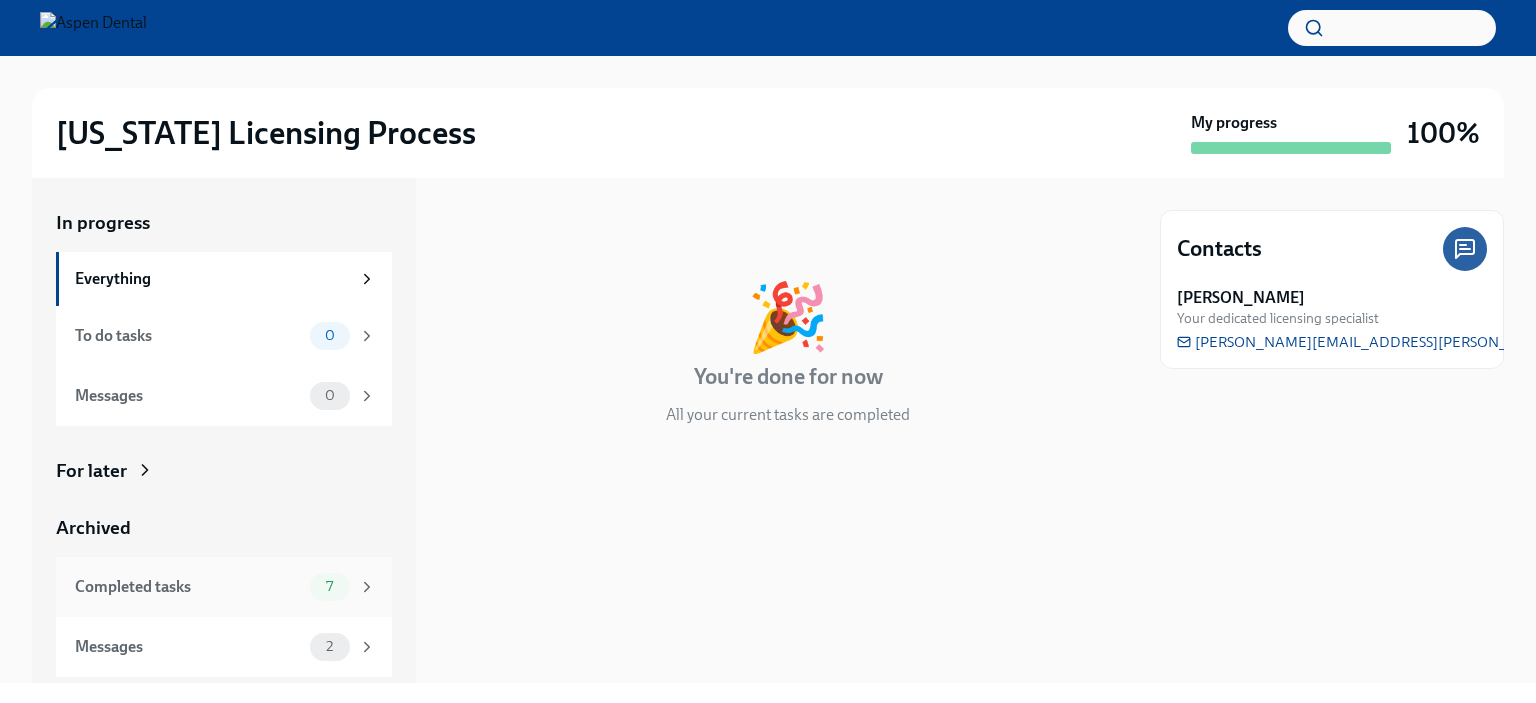 click on "Completed tasks 7" at bounding box center (224, 587) 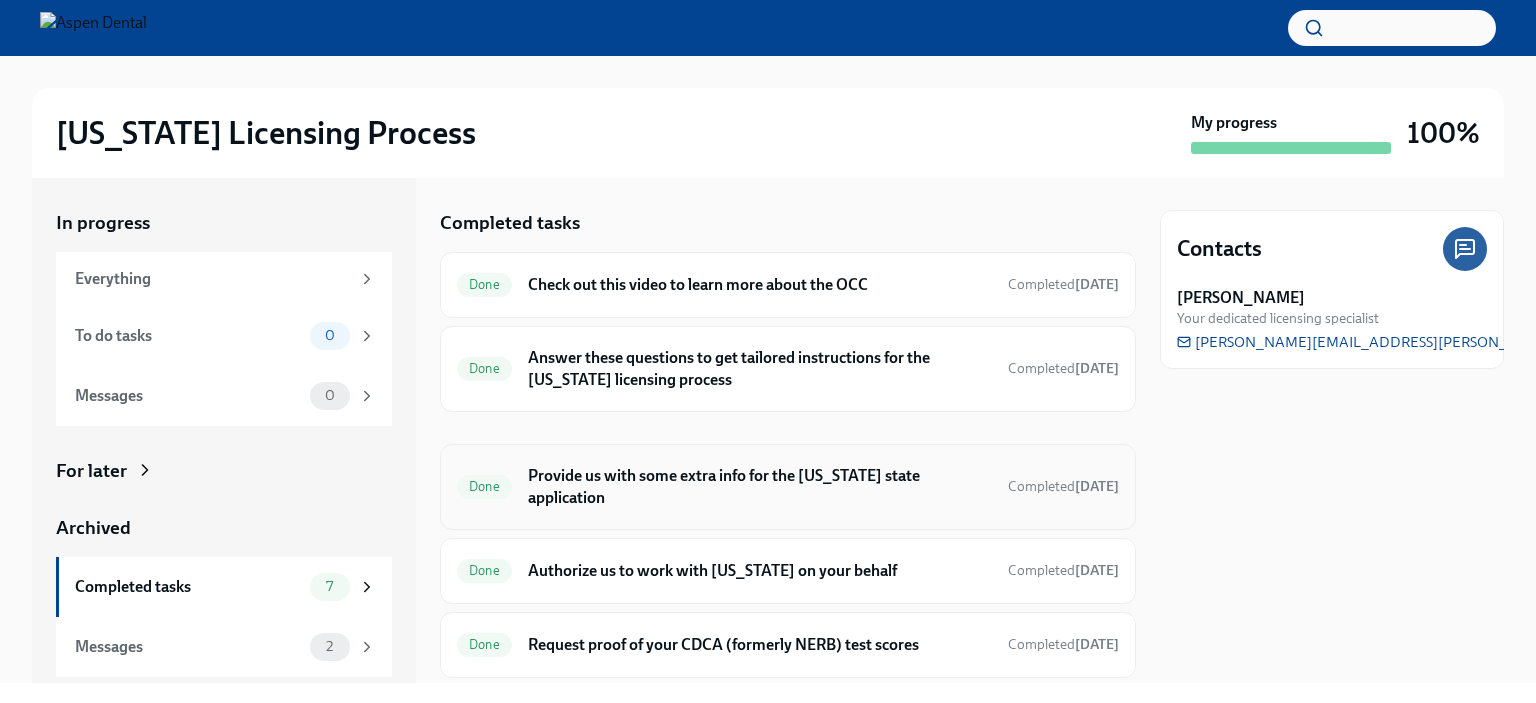 click on "Provide us with some extra info for the [US_STATE] state application" at bounding box center (760, 487) 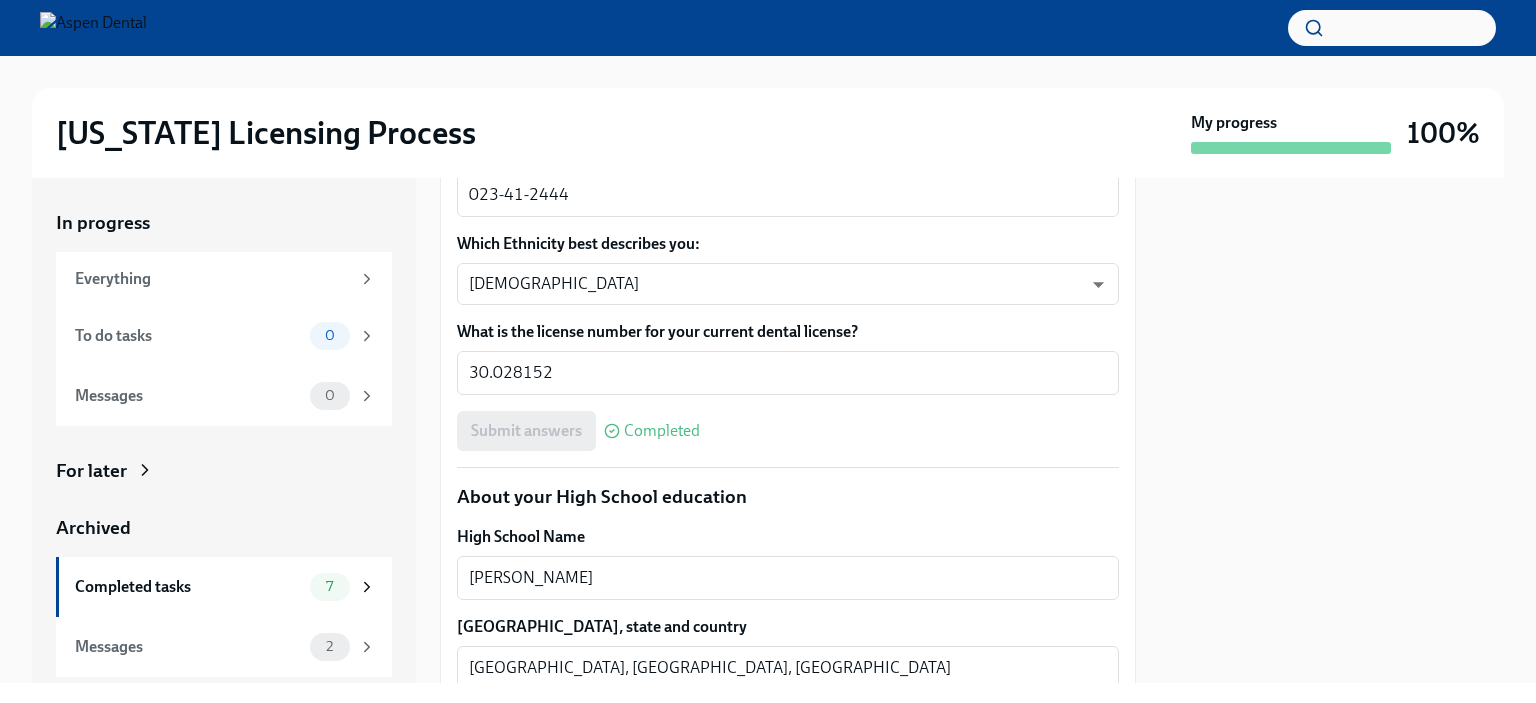 scroll, scrollTop: 1000, scrollLeft: 0, axis: vertical 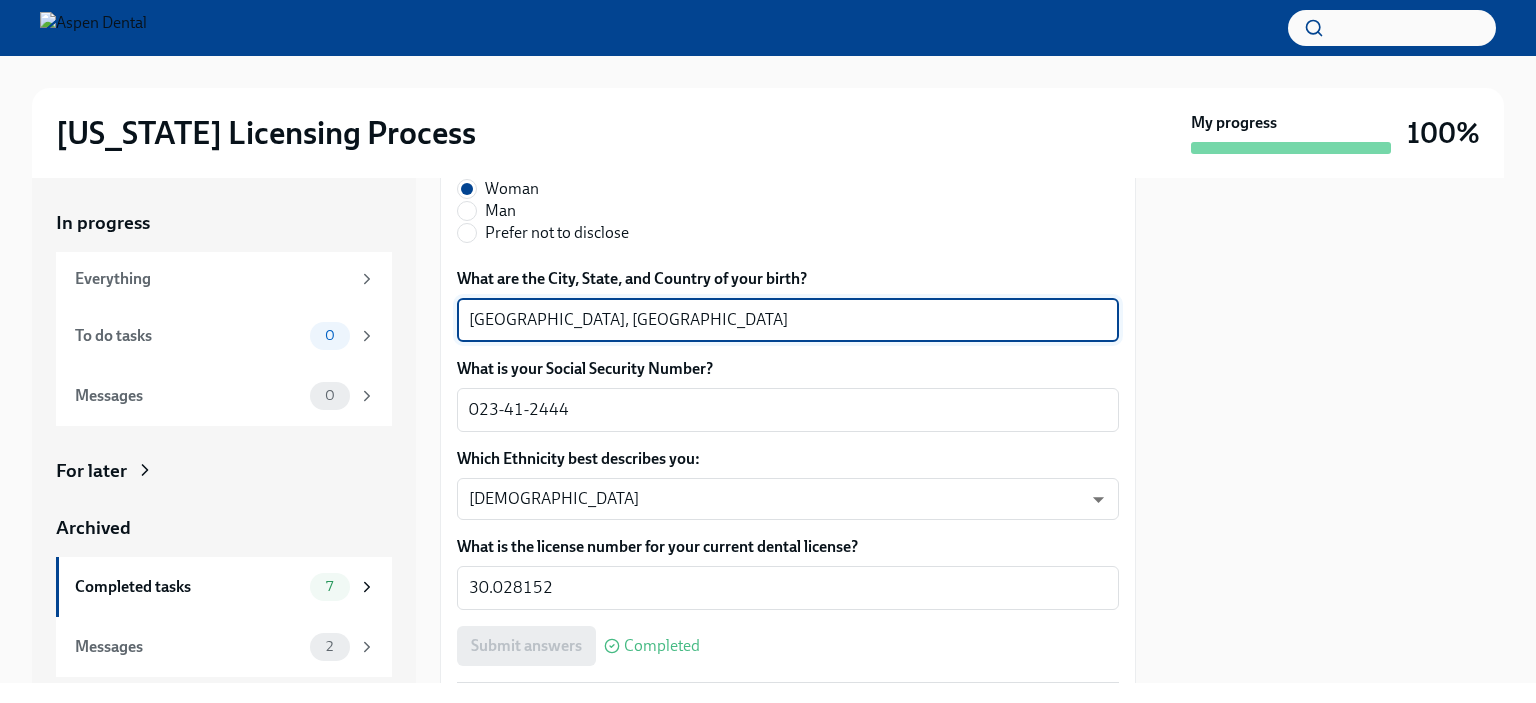 drag, startPoint x: 540, startPoint y: 317, endPoint x: 400, endPoint y: 317, distance: 140 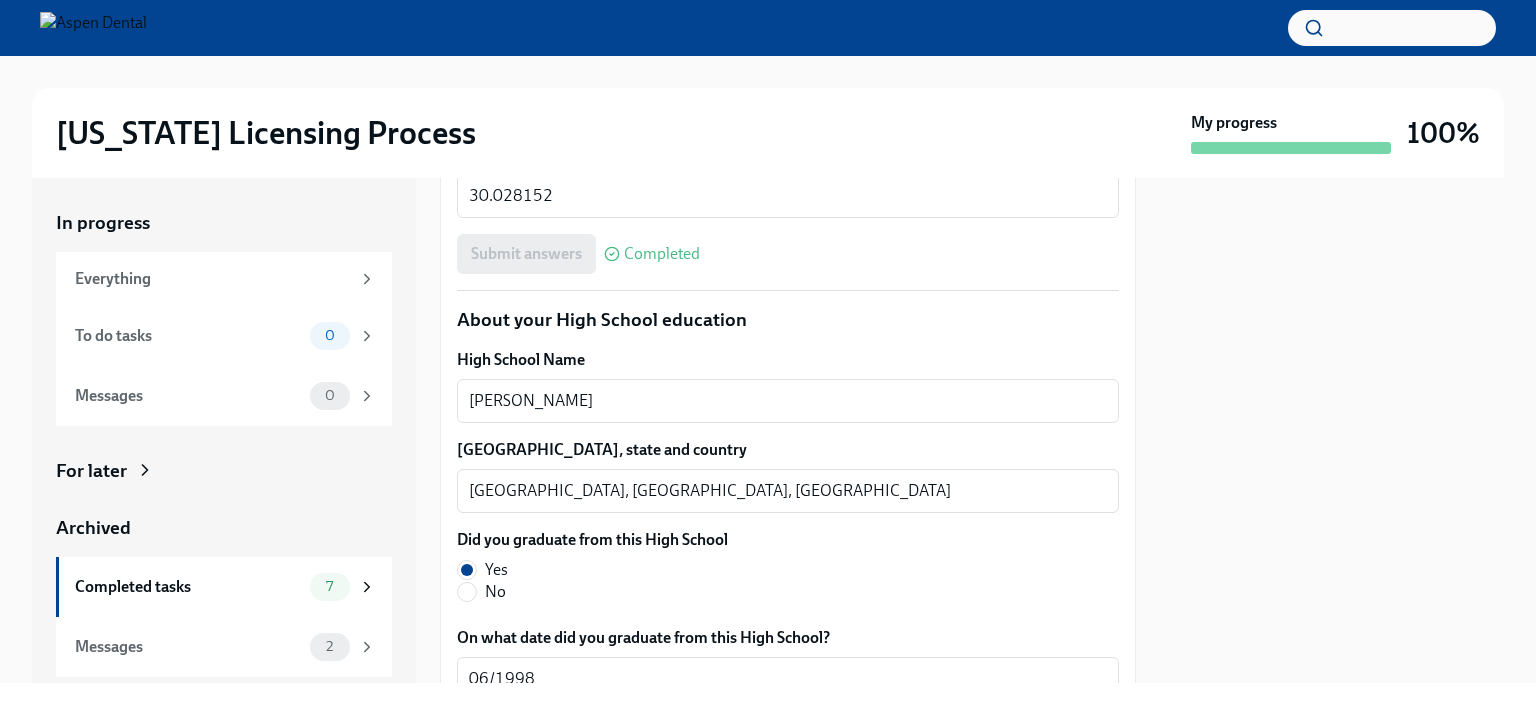 scroll, scrollTop: 1400, scrollLeft: 0, axis: vertical 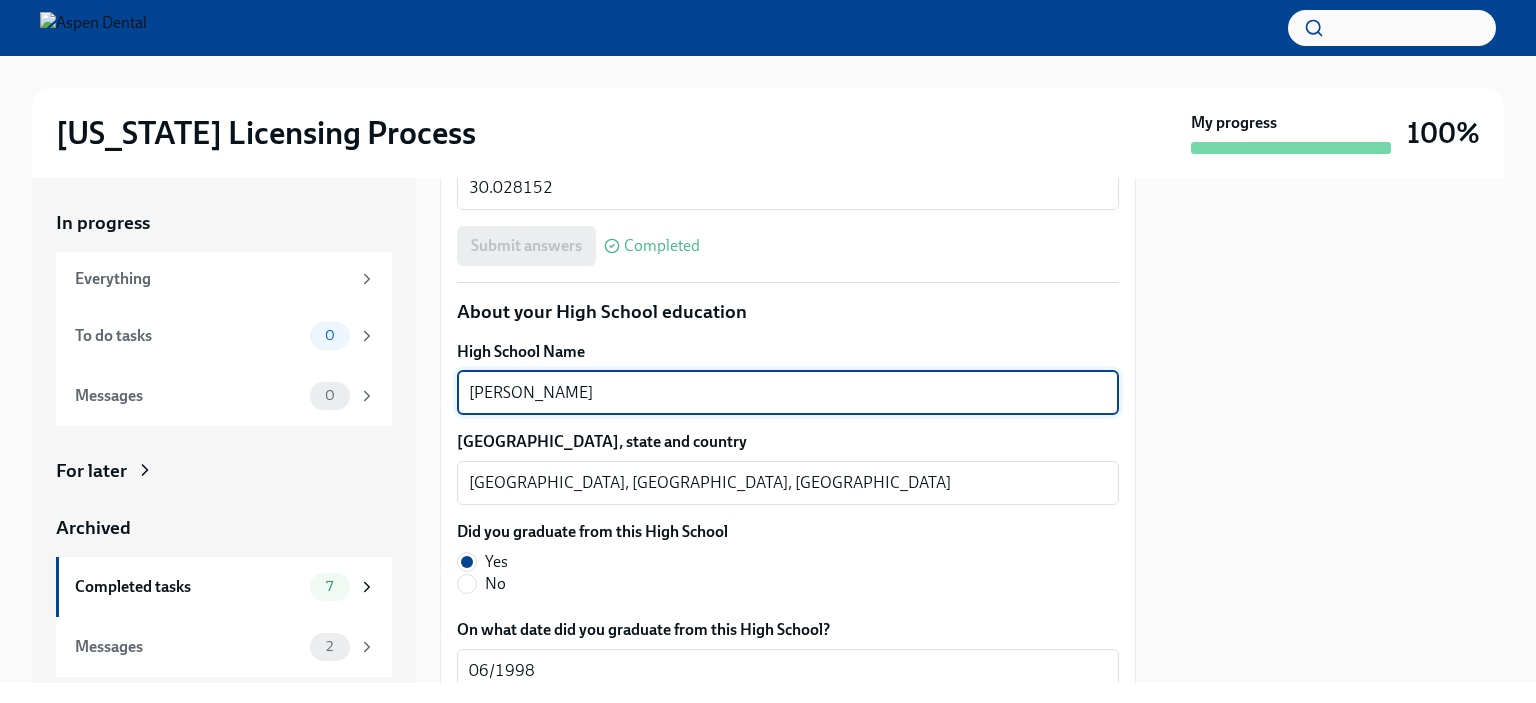 drag, startPoint x: 678, startPoint y: 388, endPoint x: 441, endPoint y: 415, distance: 238.53302 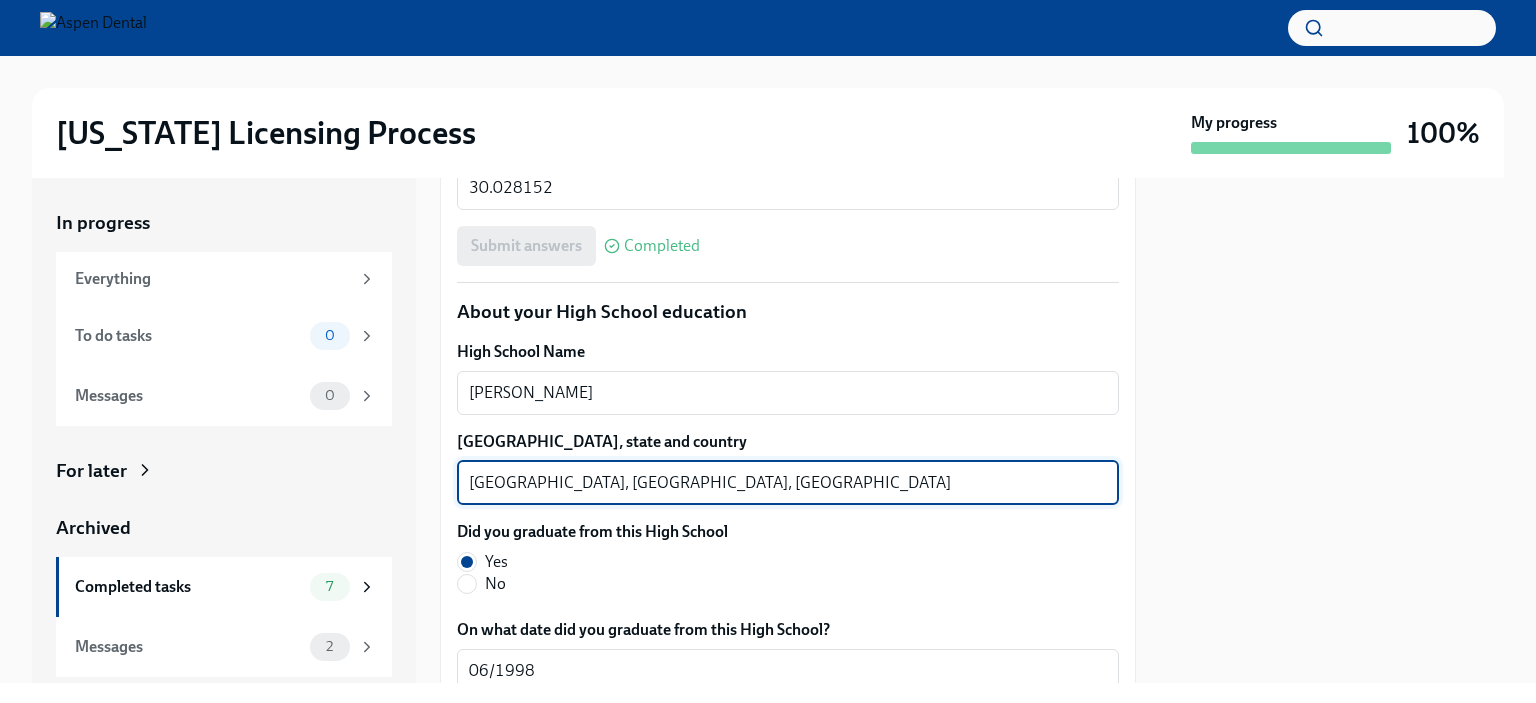 drag, startPoint x: 540, startPoint y: 479, endPoint x: 377, endPoint y: 481, distance: 163.01227 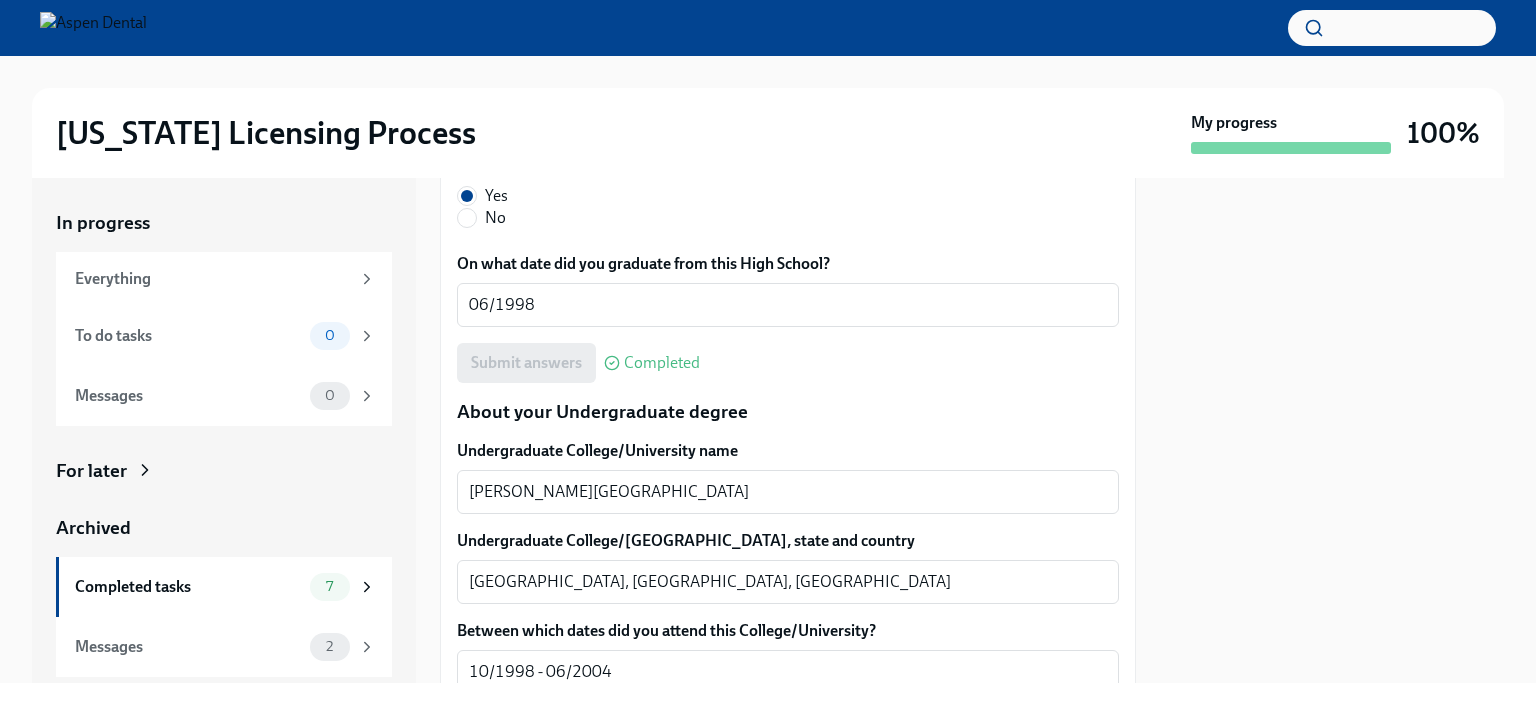scroll, scrollTop: 1800, scrollLeft: 0, axis: vertical 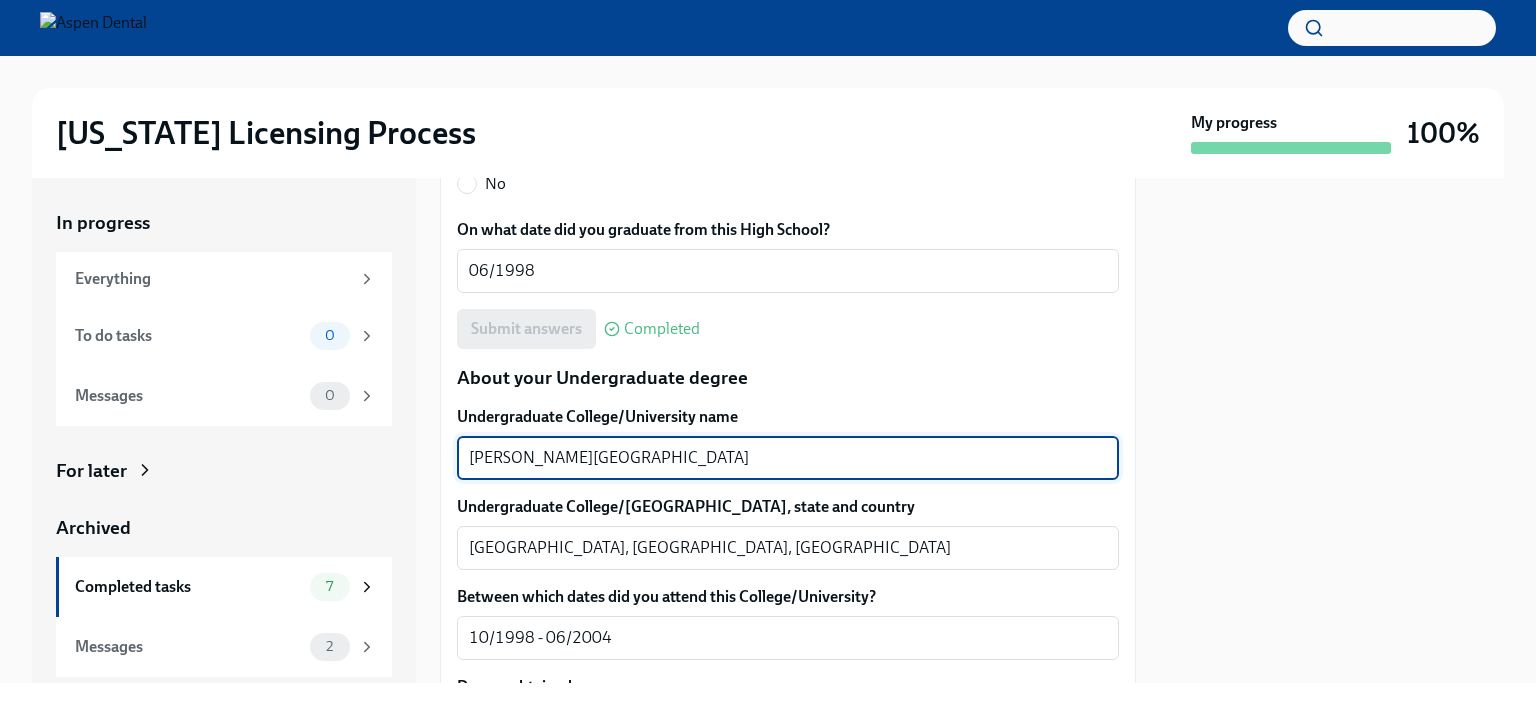 drag, startPoint x: 772, startPoint y: 449, endPoint x: 433, endPoint y: 455, distance: 339.0531 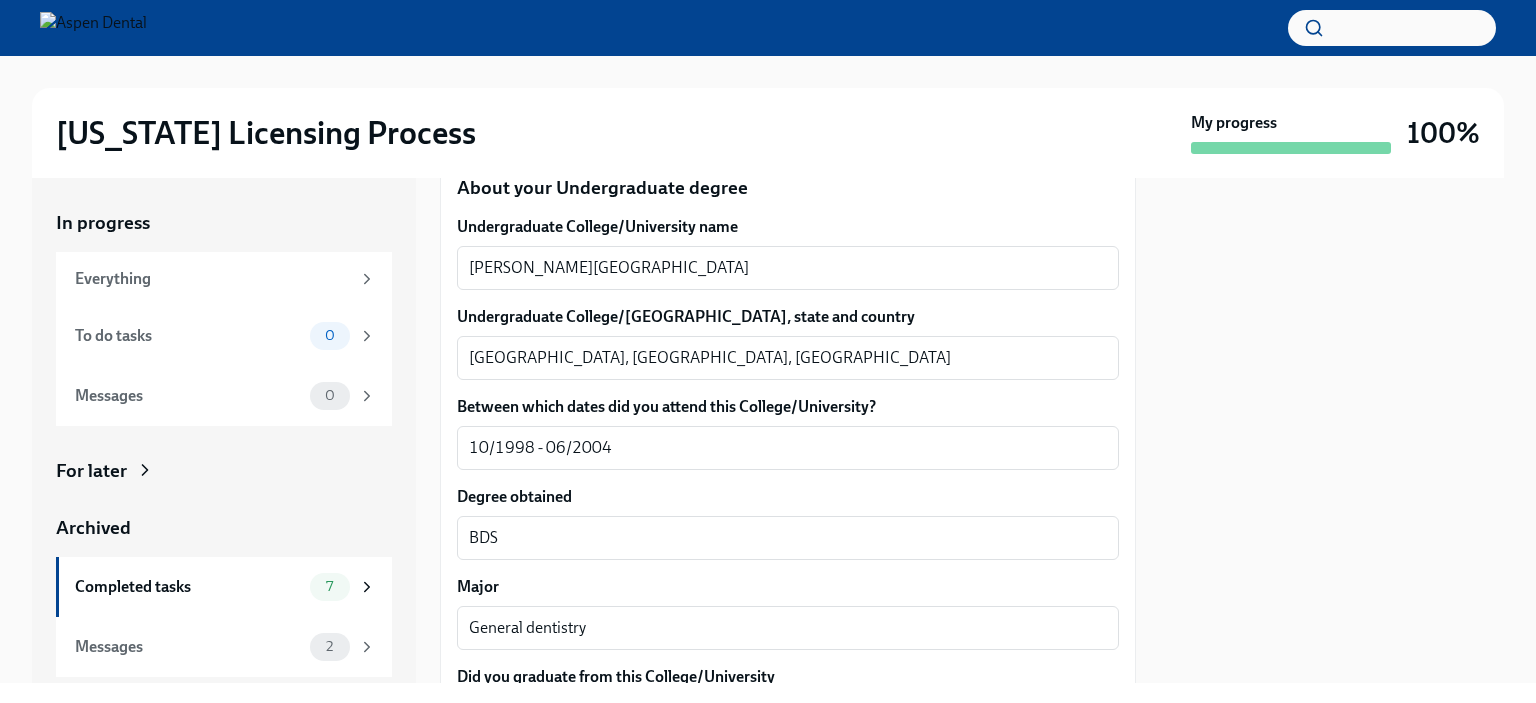 scroll, scrollTop: 2000, scrollLeft: 0, axis: vertical 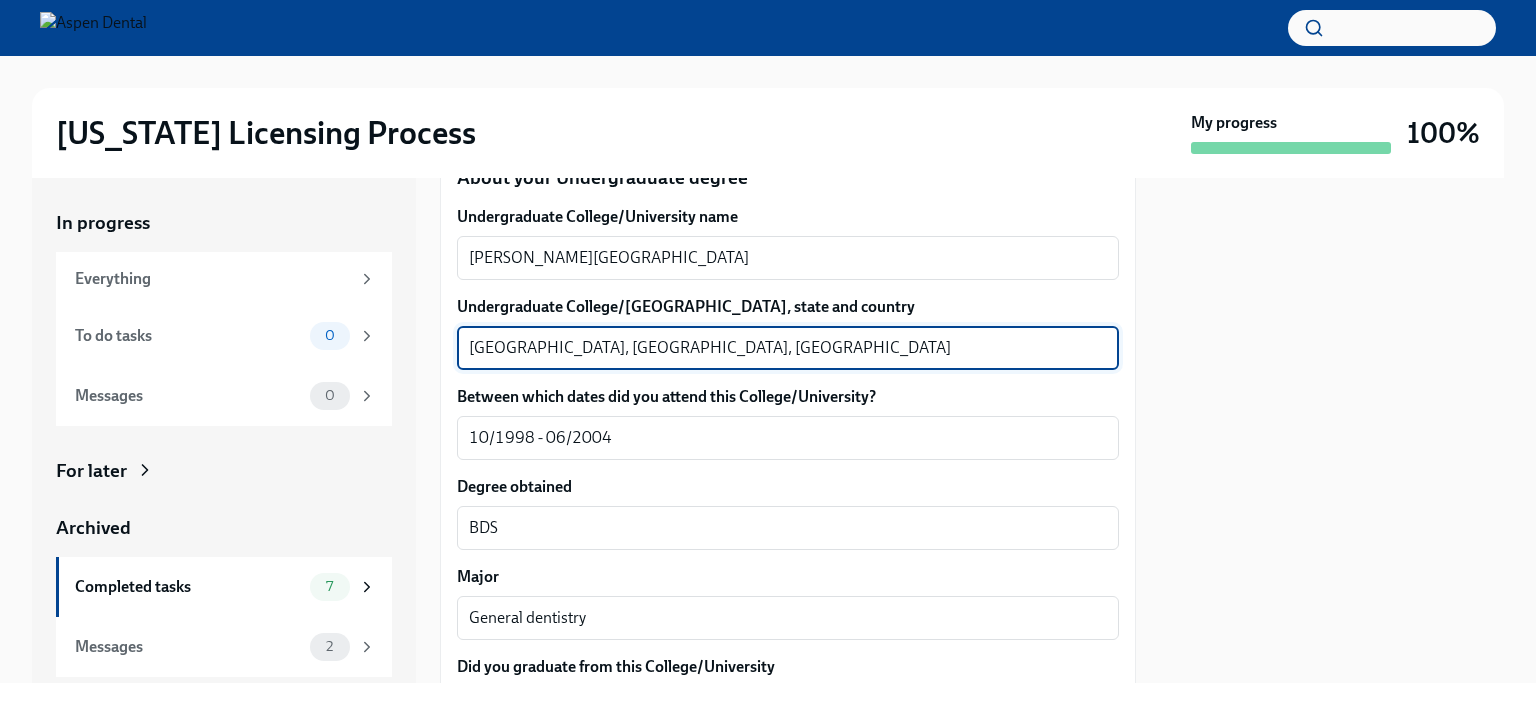 drag, startPoint x: 544, startPoint y: 345, endPoint x: 396, endPoint y: 346, distance: 148.00337 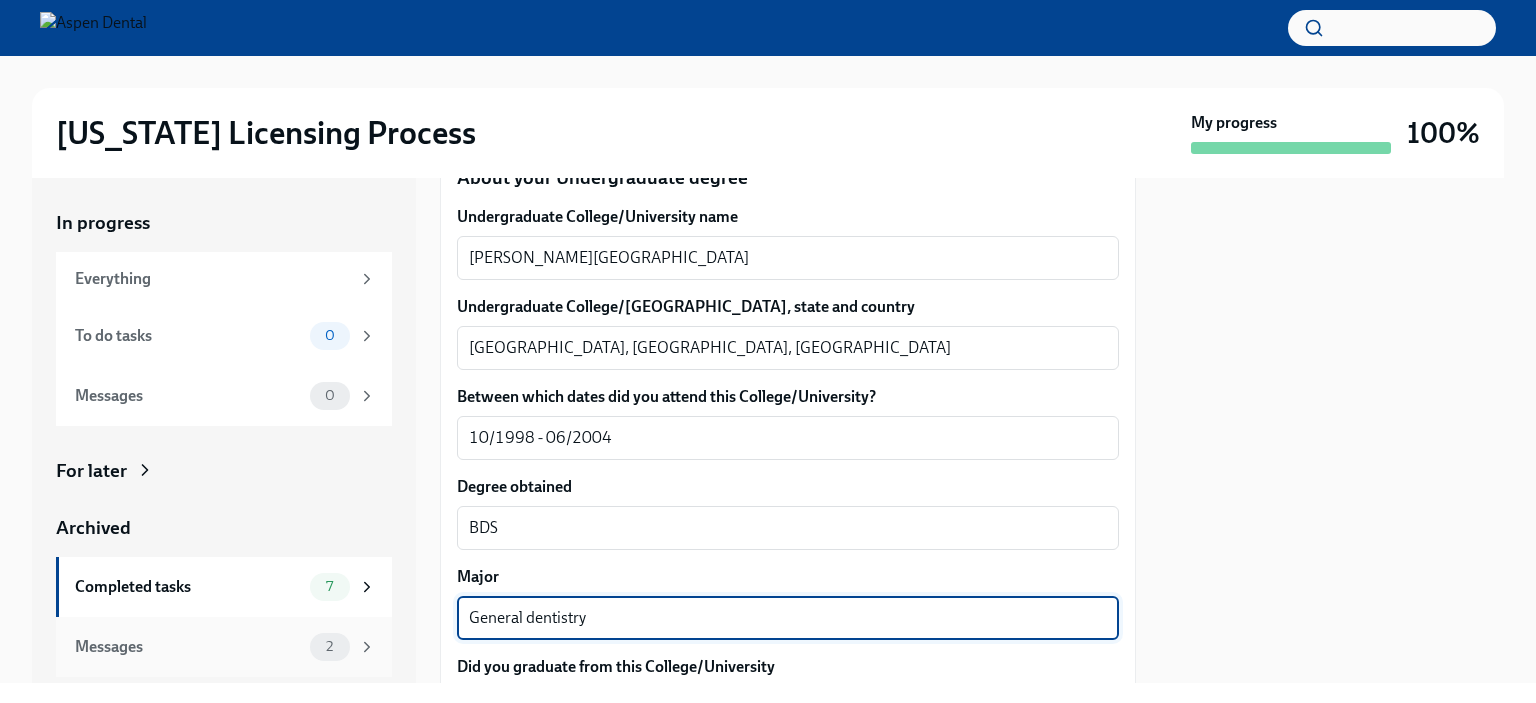drag, startPoint x: 612, startPoint y: 625, endPoint x: 388, endPoint y: 623, distance: 224.00893 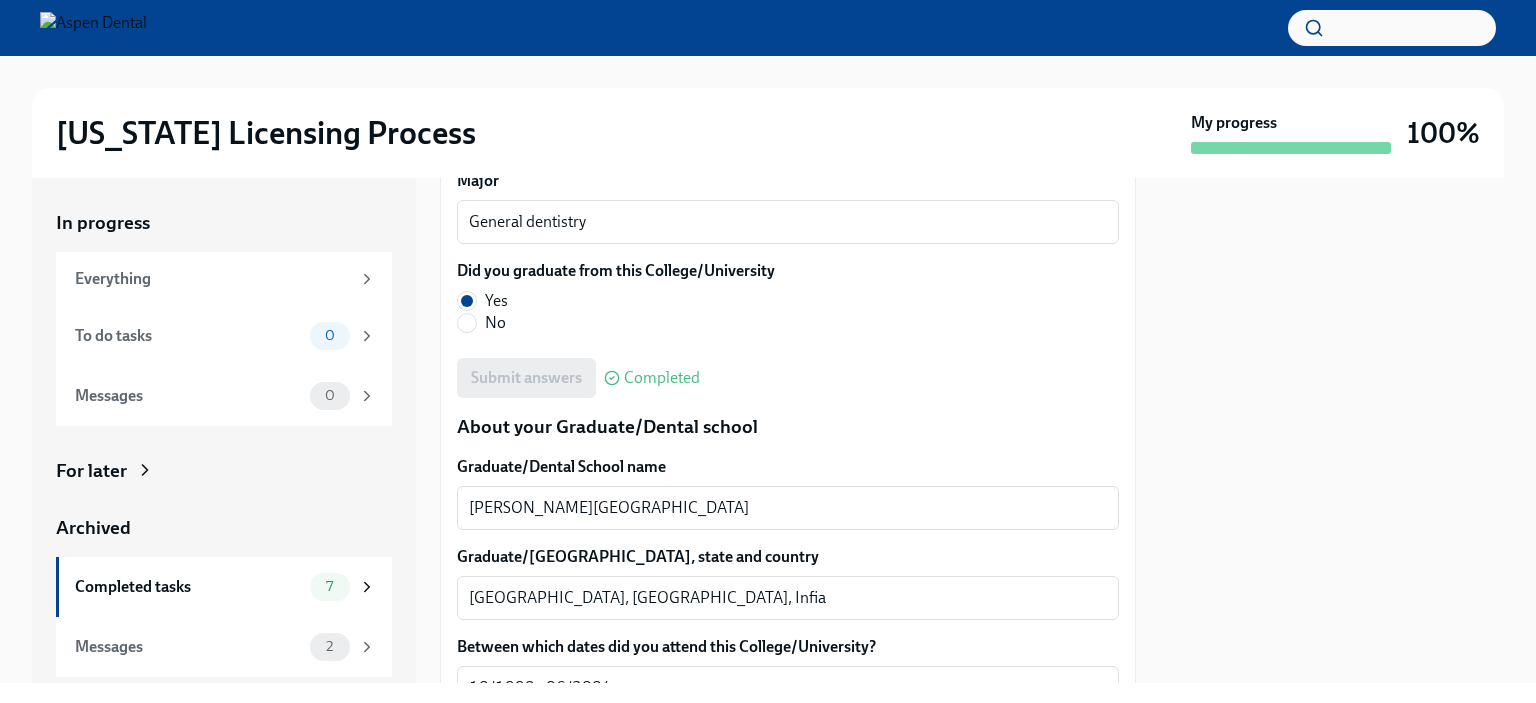 scroll, scrollTop: 2400, scrollLeft: 0, axis: vertical 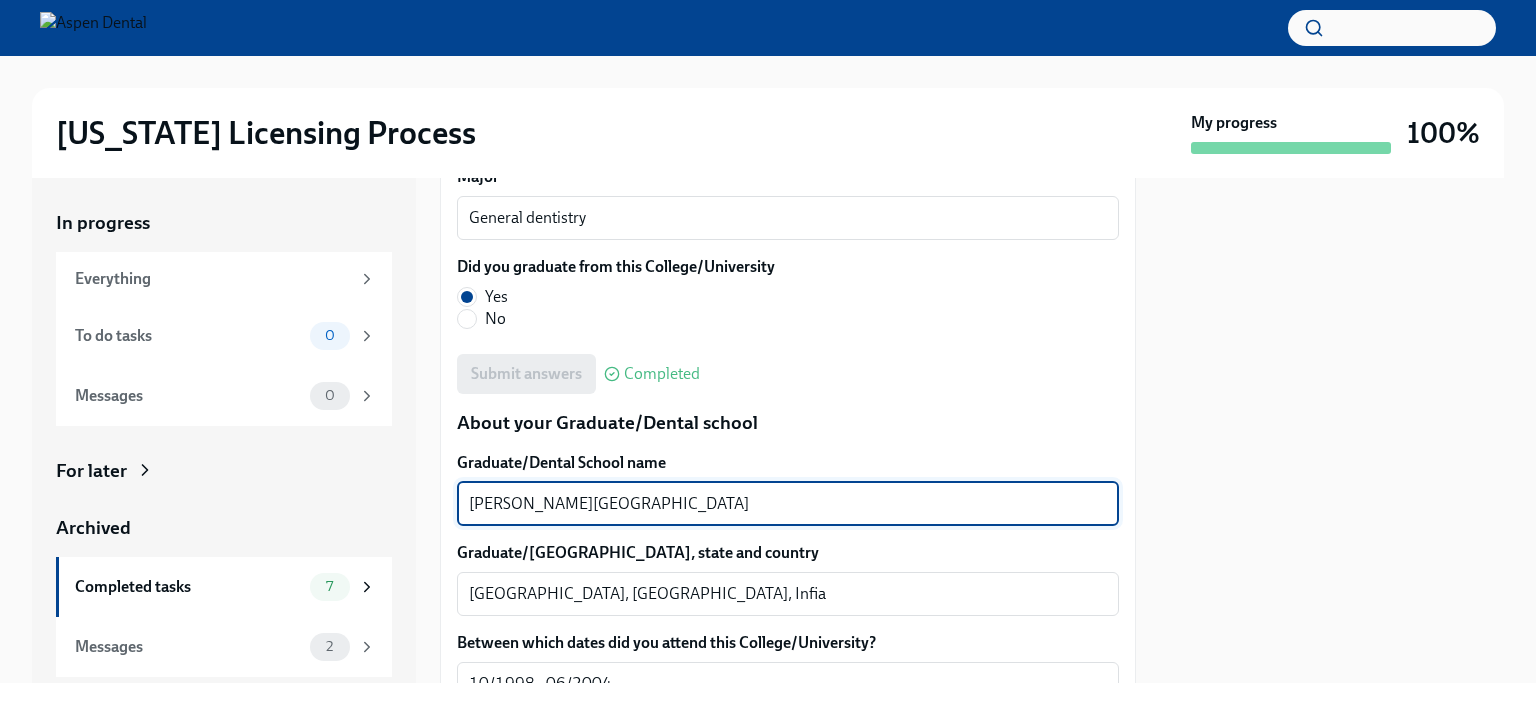drag, startPoint x: 802, startPoint y: 503, endPoint x: 457, endPoint y: 507, distance: 345.0232 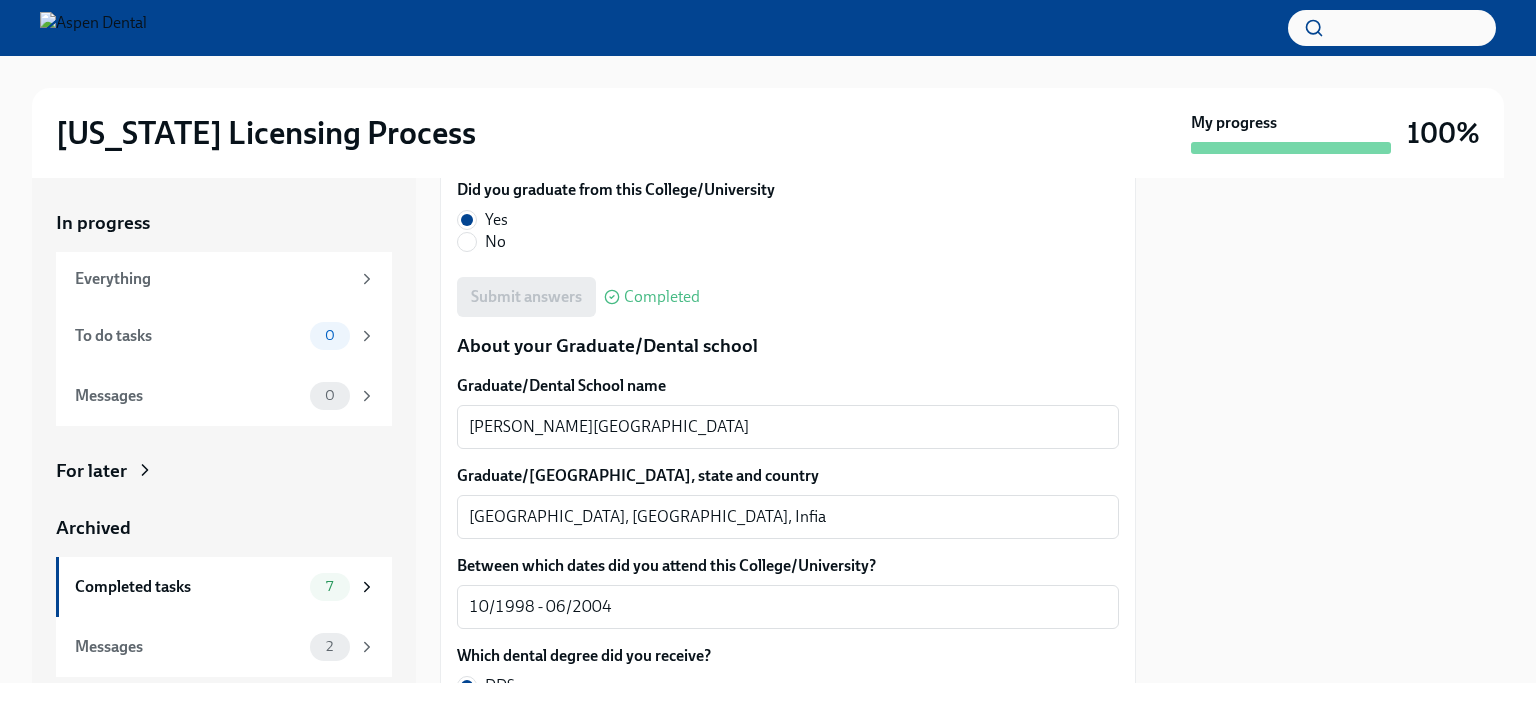 scroll, scrollTop: 2600, scrollLeft: 0, axis: vertical 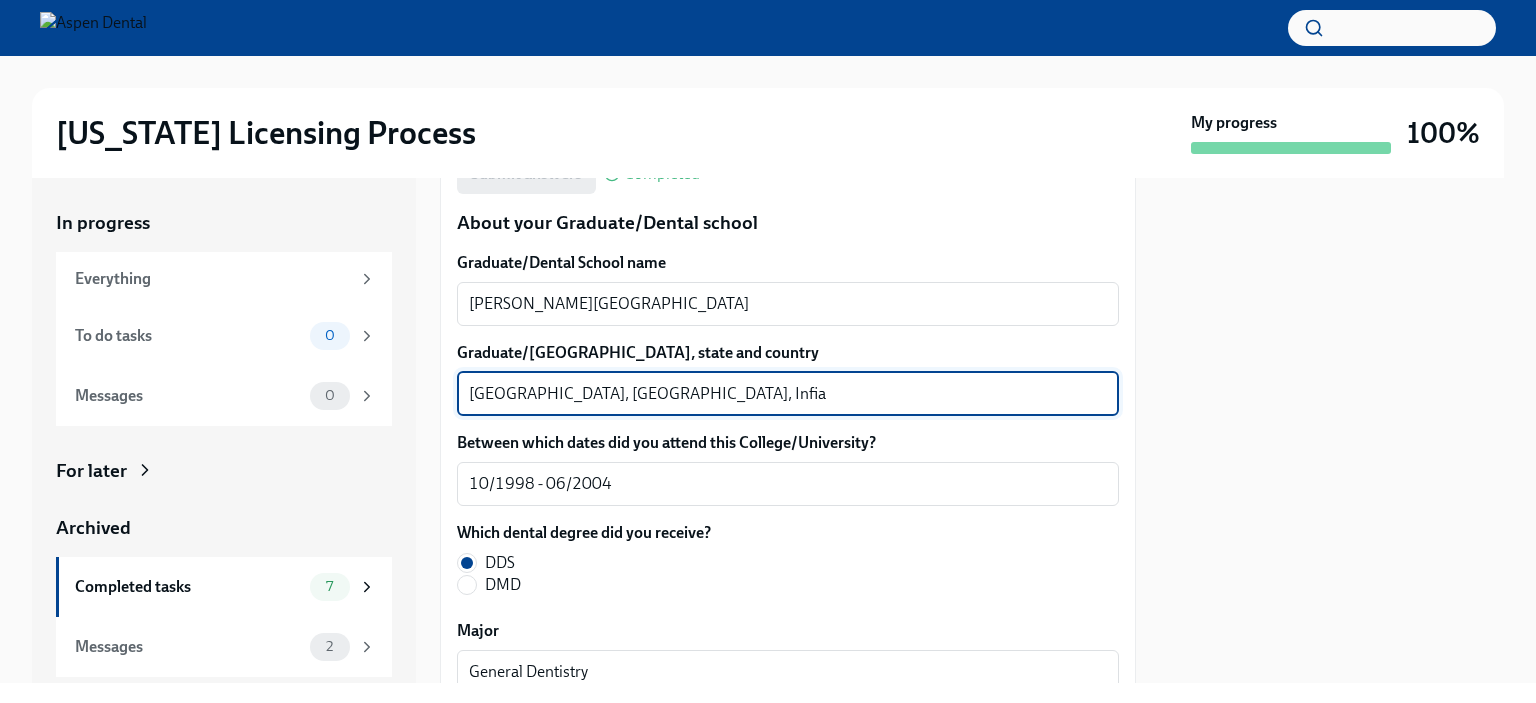 drag, startPoint x: 537, startPoint y: 396, endPoint x: 433, endPoint y: 398, distance: 104.019226 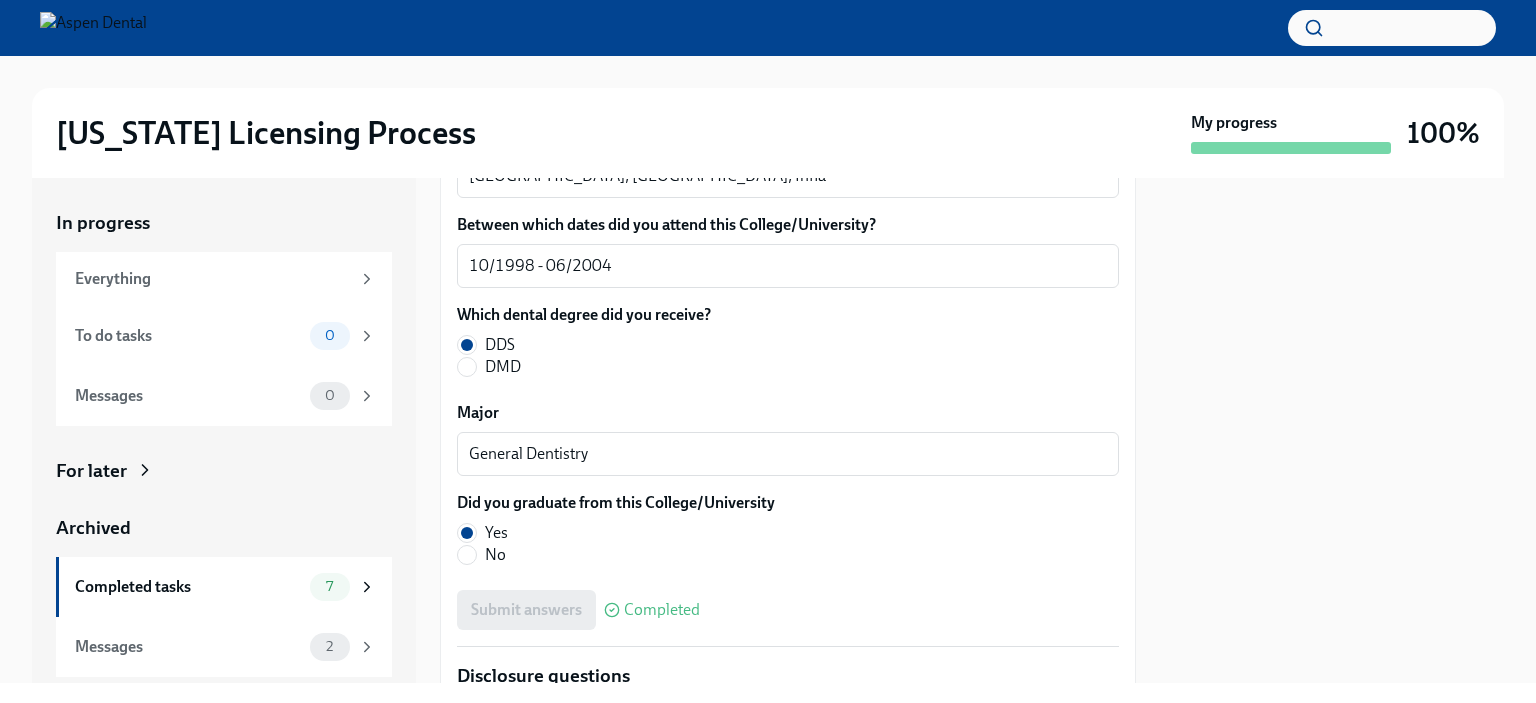 scroll, scrollTop: 2800, scrollLeft: 0, axis: vertical 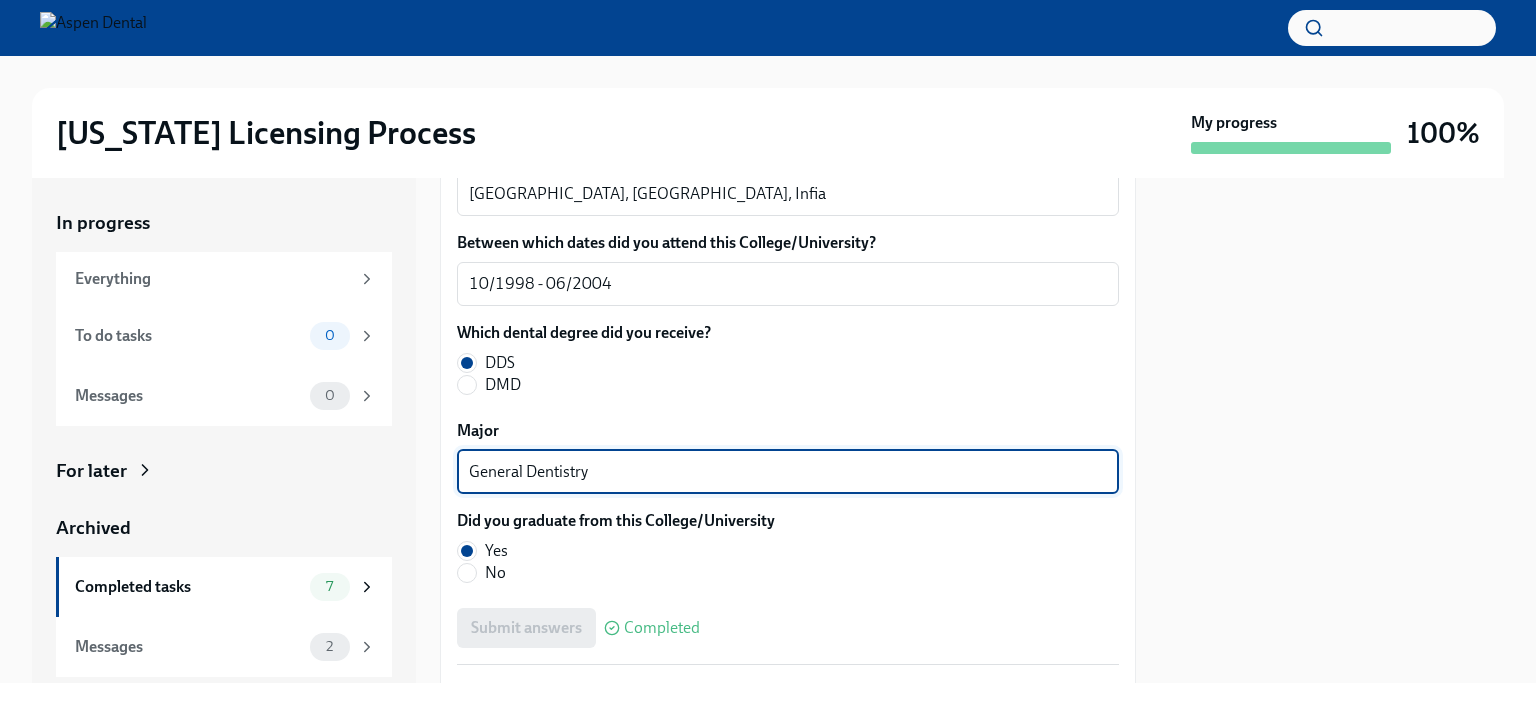 drag, startPoint x: 595, startPoint y: 466, endPoint x: 447, endPoint y: 461, distance: 148.08444 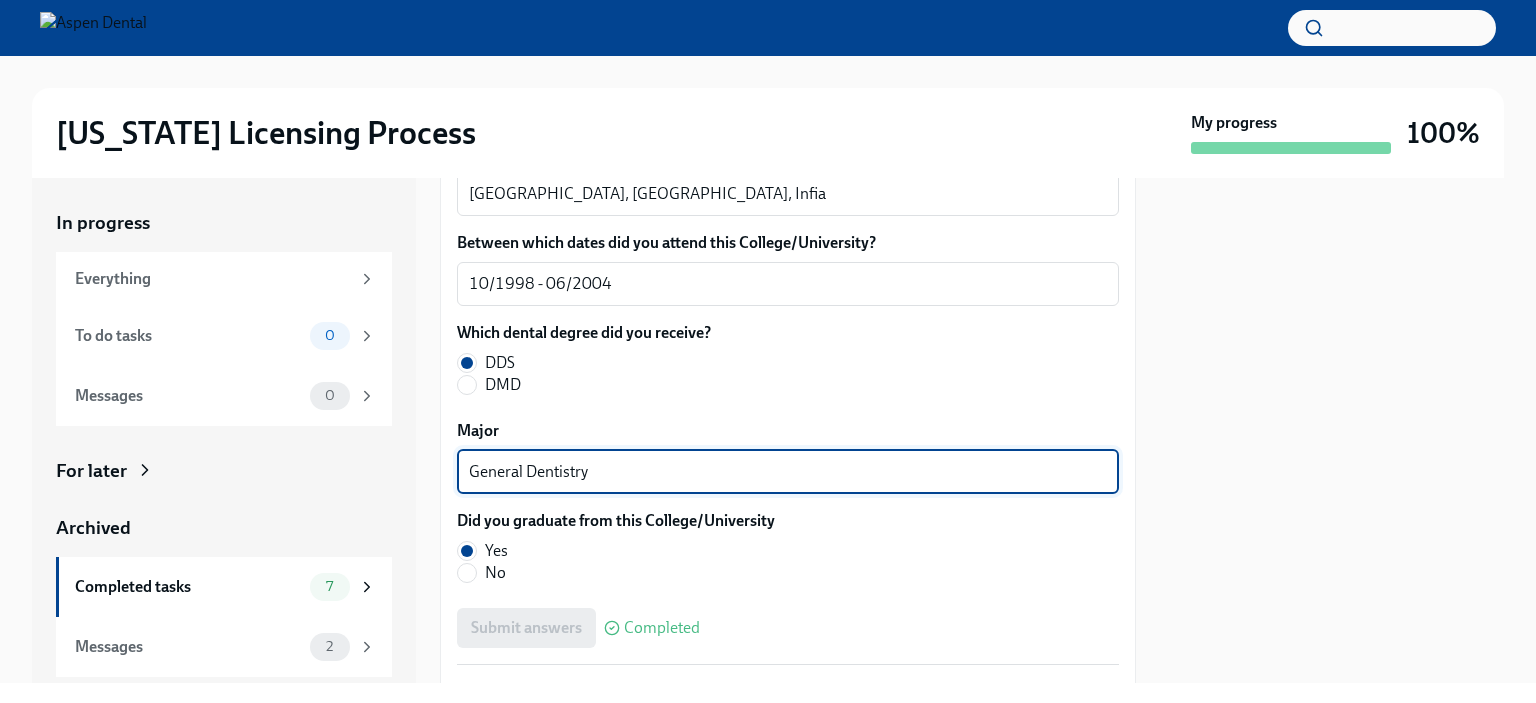click on "We will fill out the [US_STATE] State Application Form on your behalf – we'll just need a little extra information!
We will contact you when it's time to review and submit the application. Please confirm your full name, as you'd like it to appear on the dental license Pavanpreet Kaur x ​ Please confirm your current postal address Street Address 1 [GEOGRAPHIC_DATA][PERSON_NAME] ​ Street Address 2 ​ Postal Code [GEOGRAPHIC_DATA][US_STATE] ​ State/Region [GEOGRAPHIC_DATA] ​ Country US ​ Please confirm your date of birth (MM/DD/YYYY) [DEMOGRAPHIC_DATA] x ​ What is your gender? [DEMOGRAPHIC_DATA] Man Prefer not to disclose What are the City, State, and Country of your birth? [GEOGRAPHIC_DATA], [DEMOGRAPHIC_DATA] x ​ What is your Social Security Number? 023-41-2444 x ​ Which Ethnicity best describes you: [DEMOGRAPHIC_DATA] 930Z9RFkx ​ What is the license number for your current dental license? 30.028152 x ​ Submit answers Completed About your High School education High School Name [GEOGRAPHIC_DATA]  x ​ [GEOGRAPHIC_DATA], state and country x ​ Yes No 06/1998" at bounding box center [788, -98] 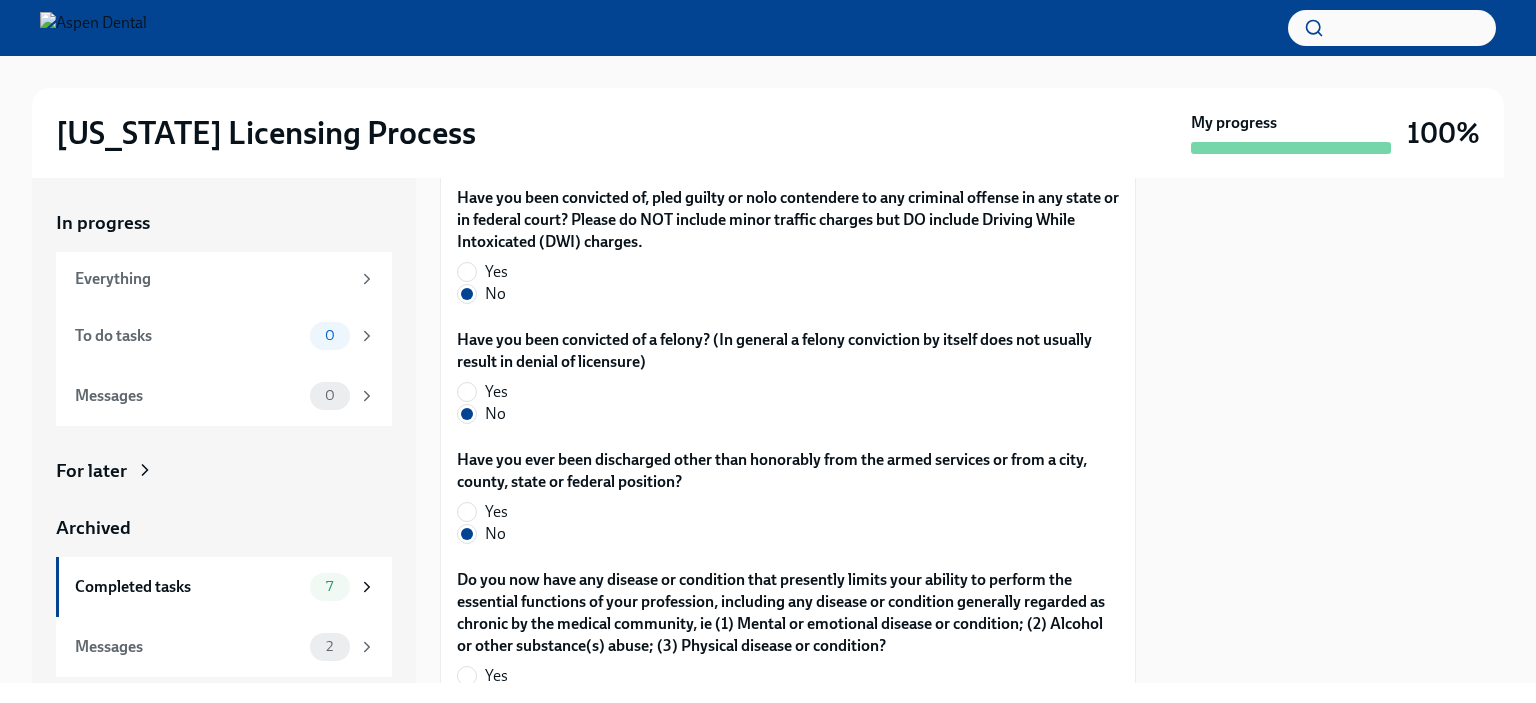 scroll, scrollTop: 4000, scrollLeft: 0, axis: vertical 